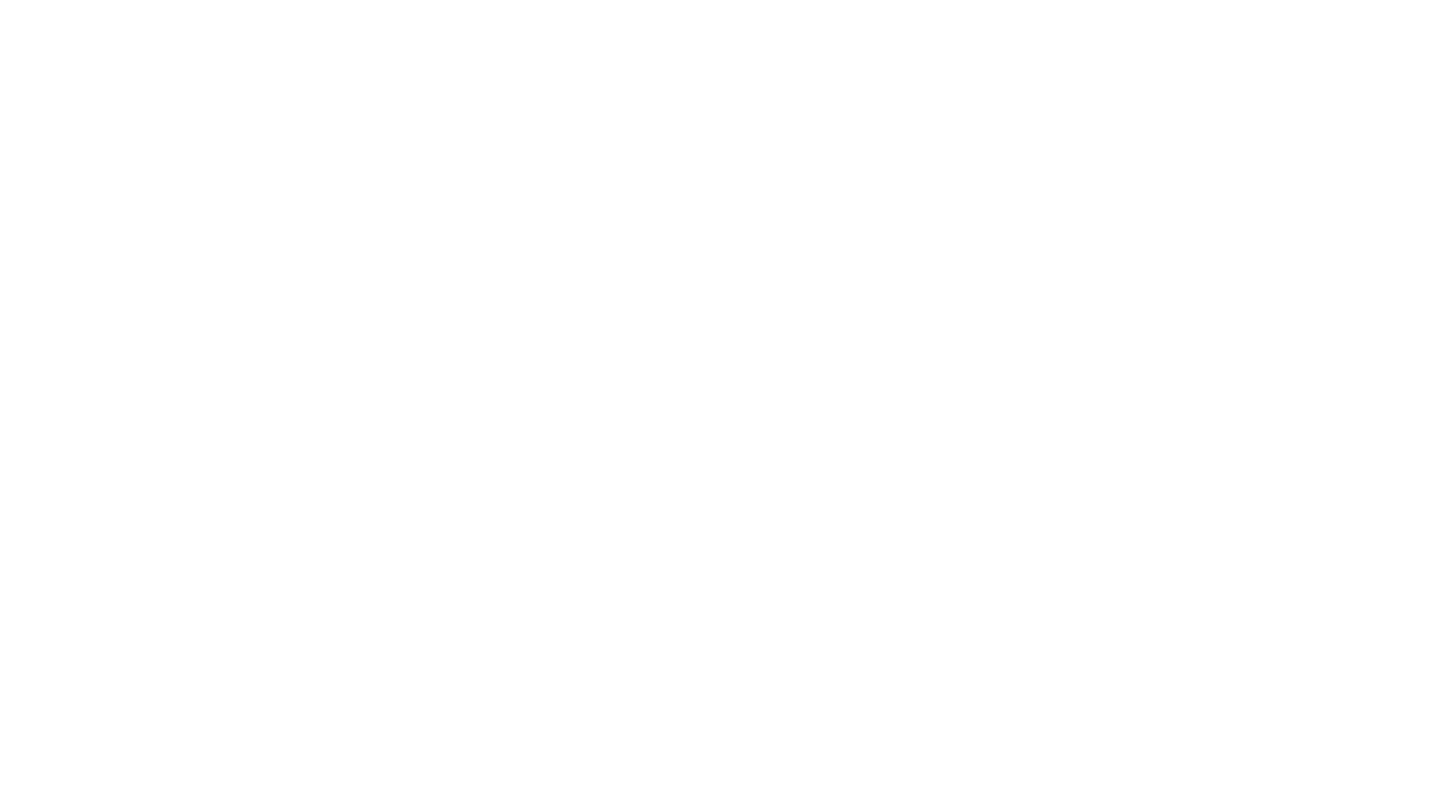 scroll, scrollTop: 0, scrollLeft: 0, axis: both 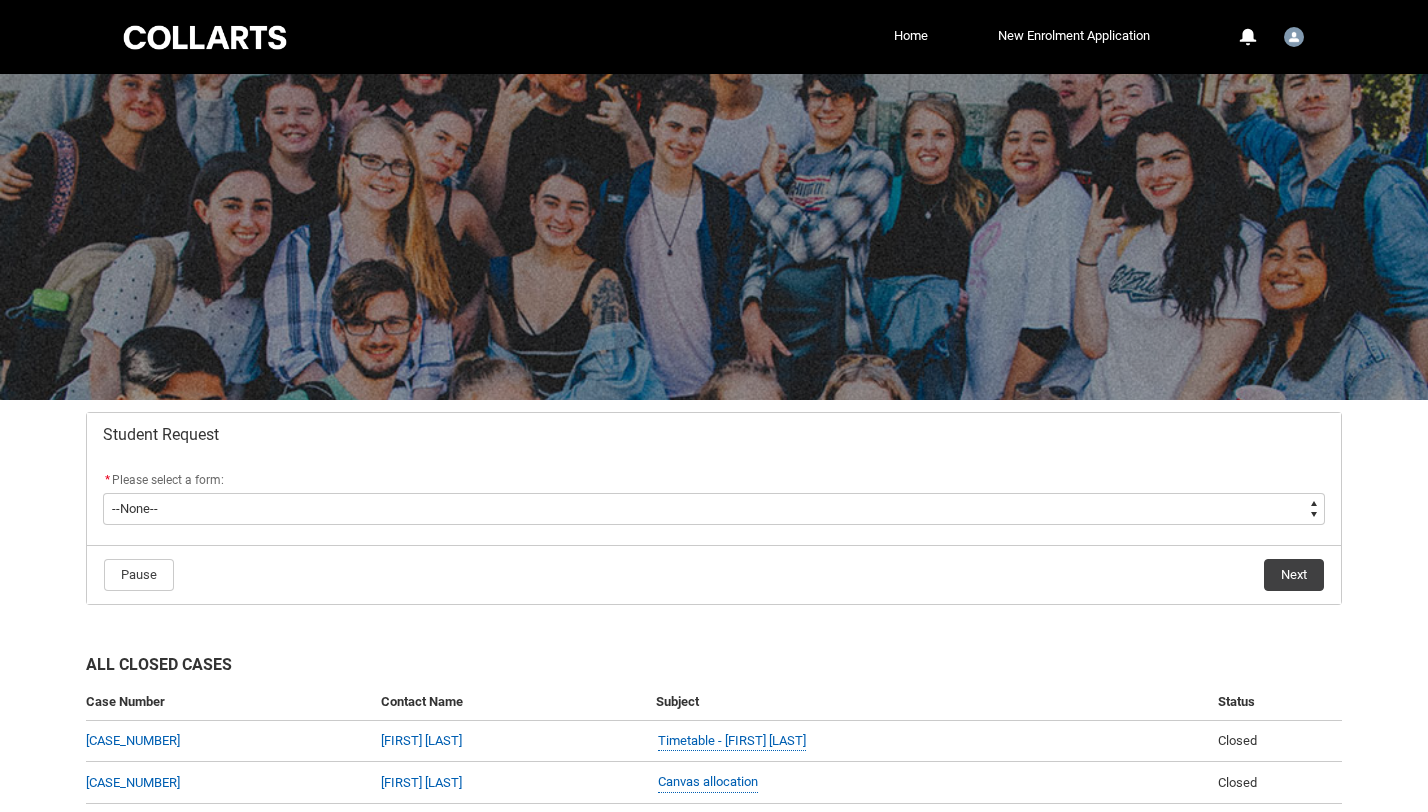 click on "* Please select a form:" 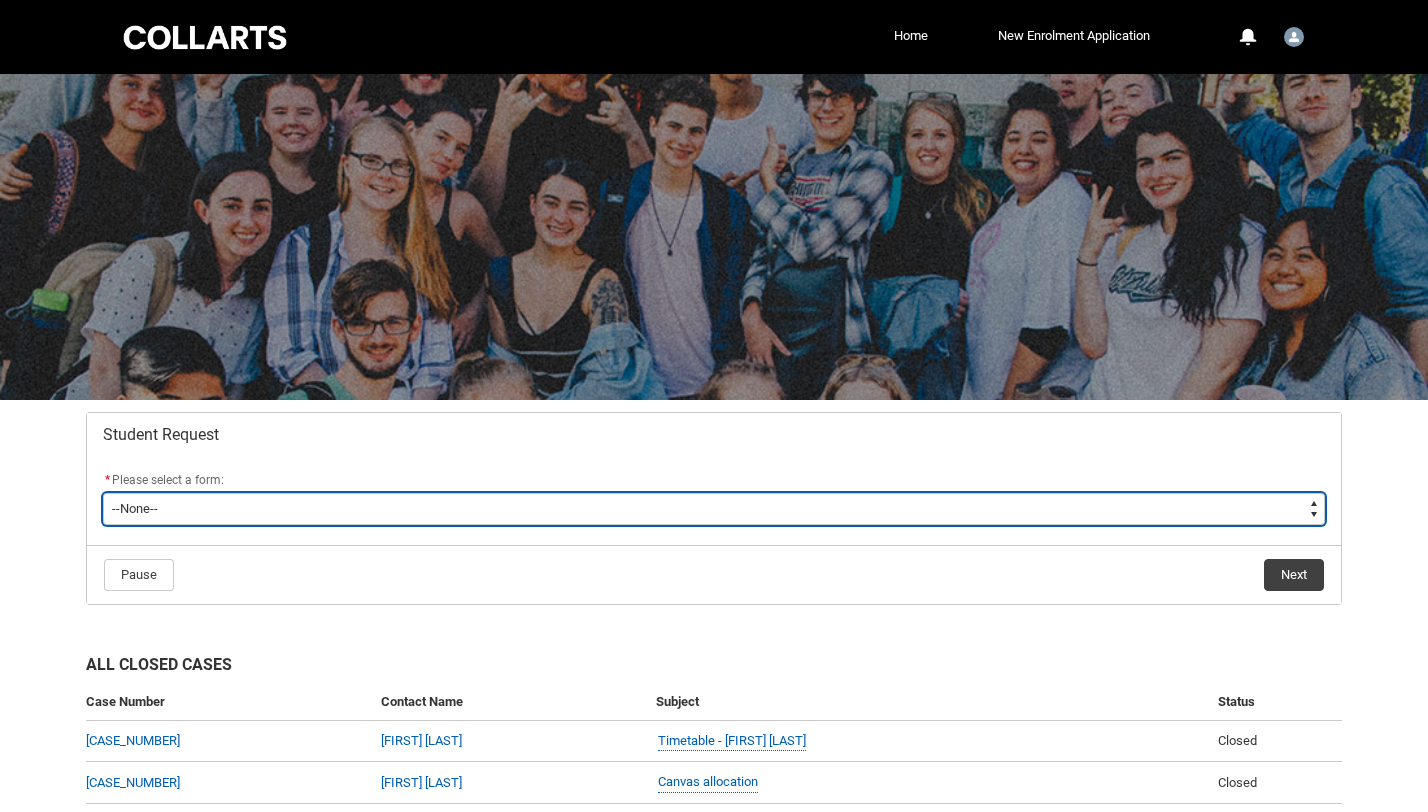 click on "--None-- Academic Transcript Application to Appeal Assignment Extension Change of Legal Name Course Credit / RPL Course Transfer Deferral / Leave of Absence Enrolment Variation Financial Hardship Program General Enquiry Grievance Reasonable Adjustment Return to Study Application Special Consideration Tuition Fee Refund Withdraw & Cancel Enrolment Information Release" at bounding box center [714, 509] 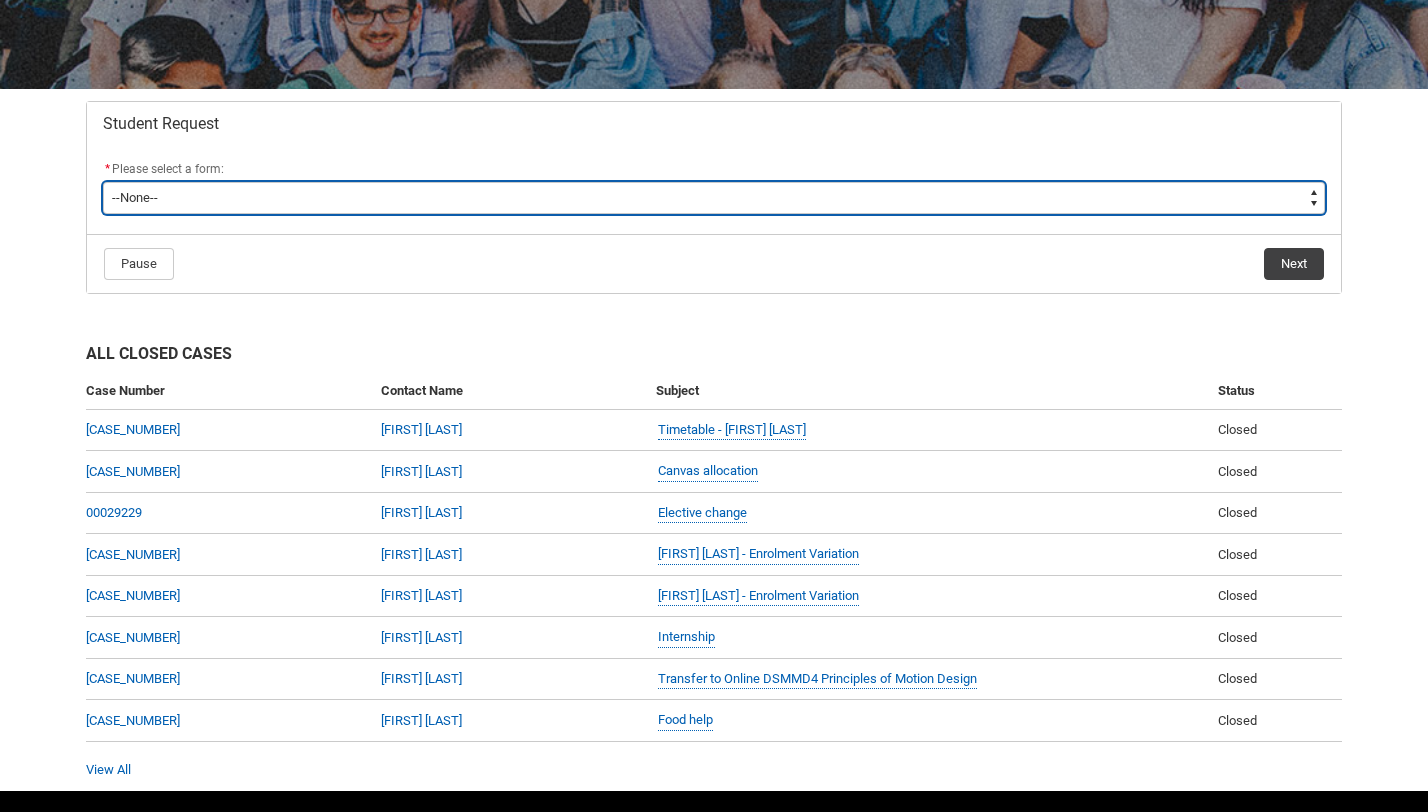scroll, scrollTop: 371, scrollLeft: 0, axis: vertical 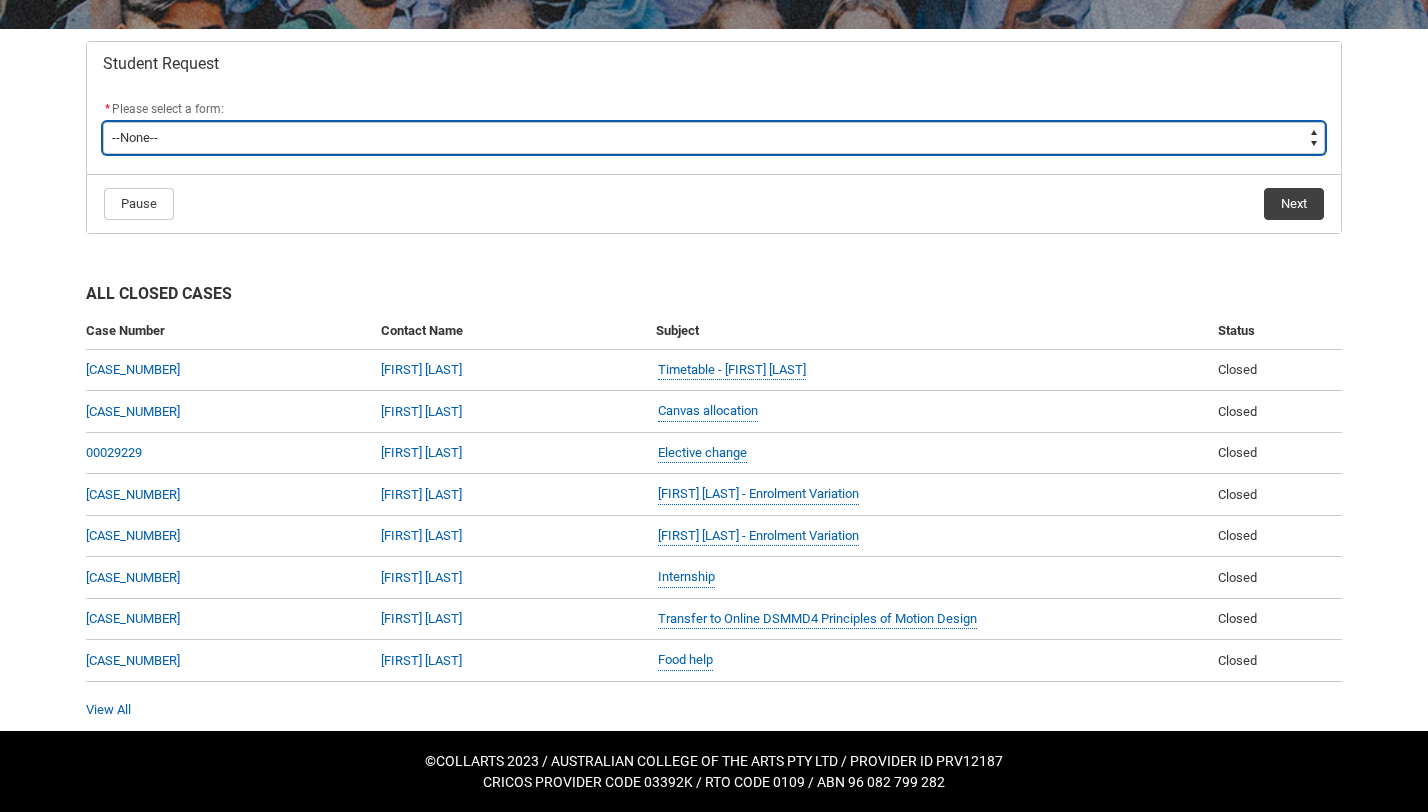 click on "--None-- Academic Transcript Application to Appeal Assignment Extension Change of Legal Name Course Credit / RPL Course Transfer Deferral / Leave of Absence Enrolment Variation Financial Hardship Program General Enquiry Grievance Reasonable Adjustment Return to Study Application Special Consideration Tuition Fee Refund Withdraw & Cancel Enrolment Information Release" at bounding box center [714, 138] 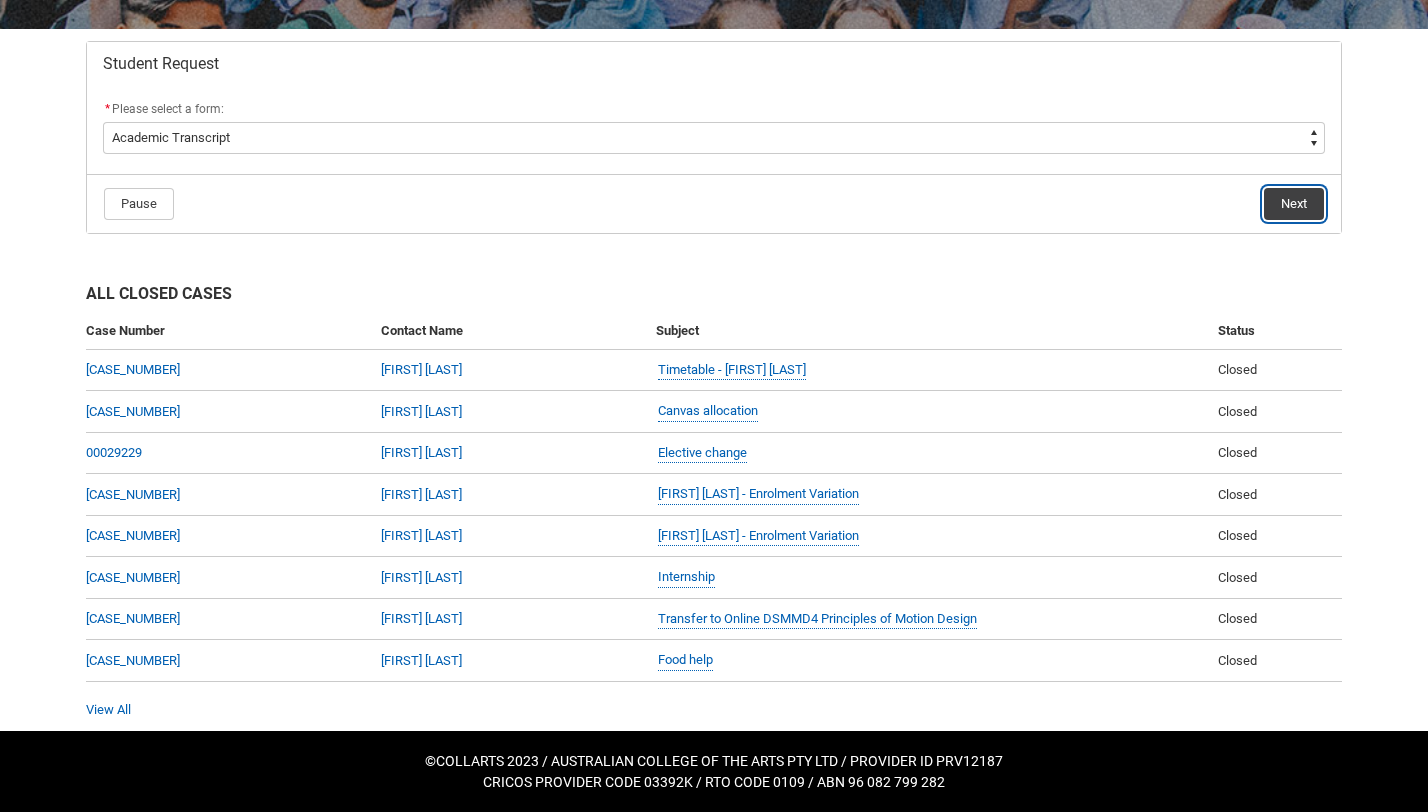 click on "Next" 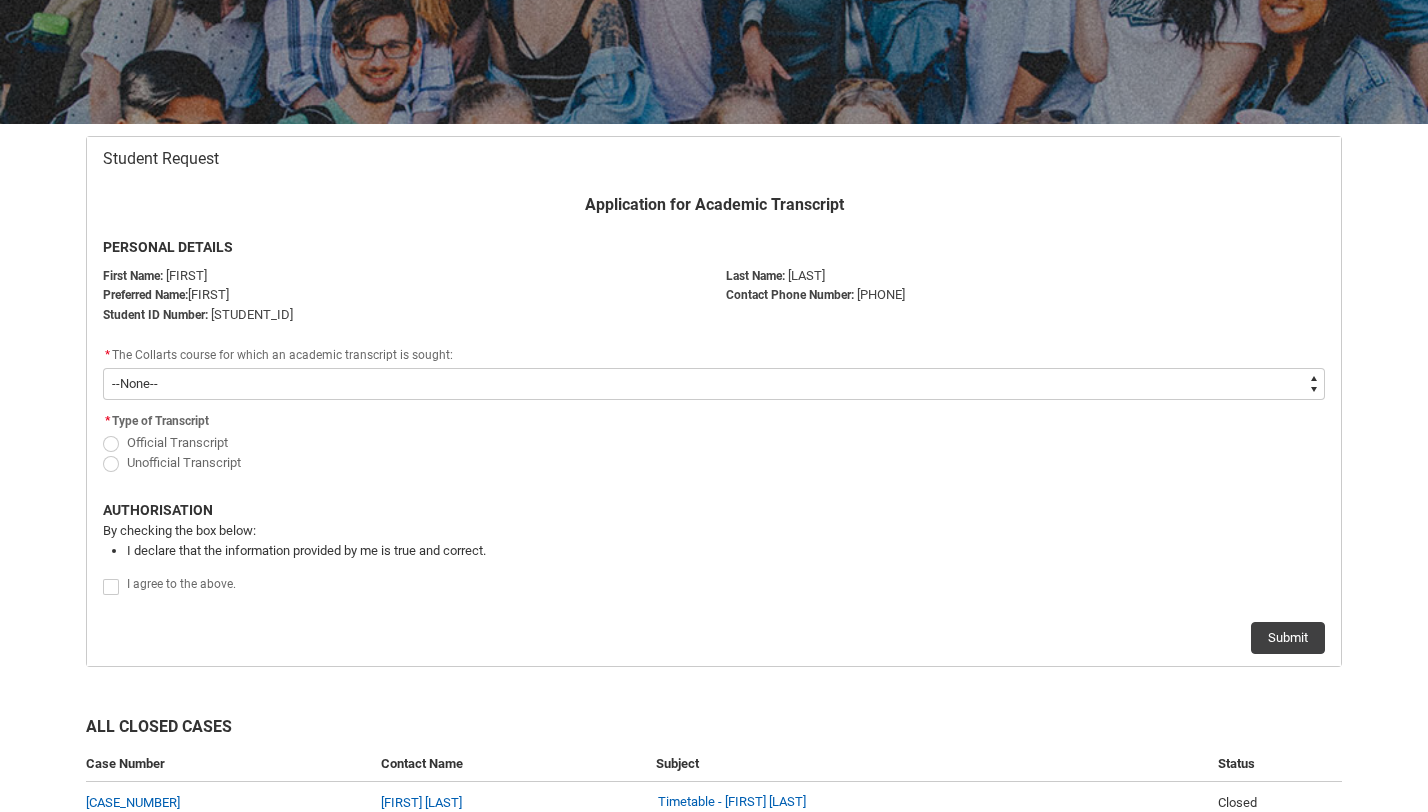 scroll, scrollTop: 213, scrollLeft: 0, axis: vertical 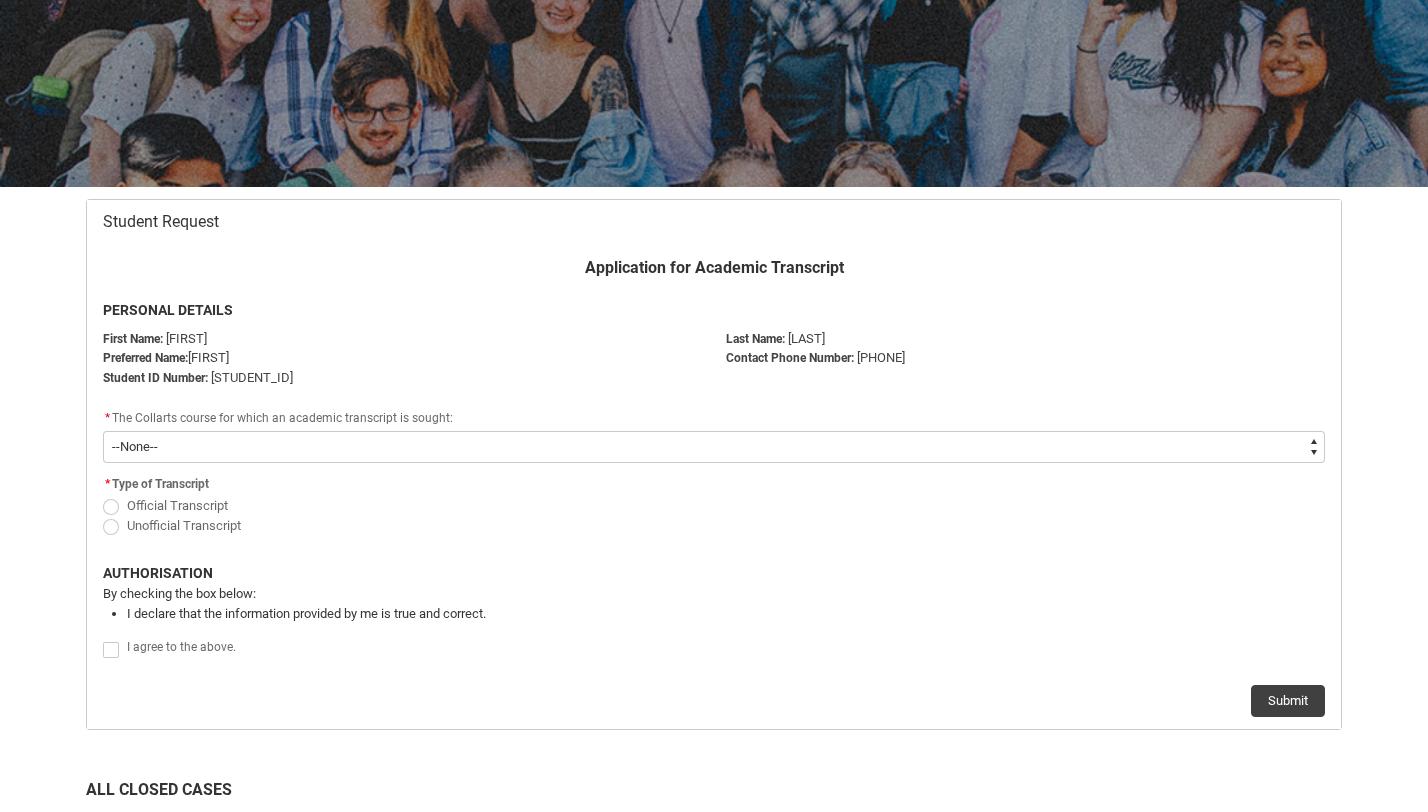 click on "--None-- Bachelor of Digital and Social Media V2" at bounding box center (714, 447) 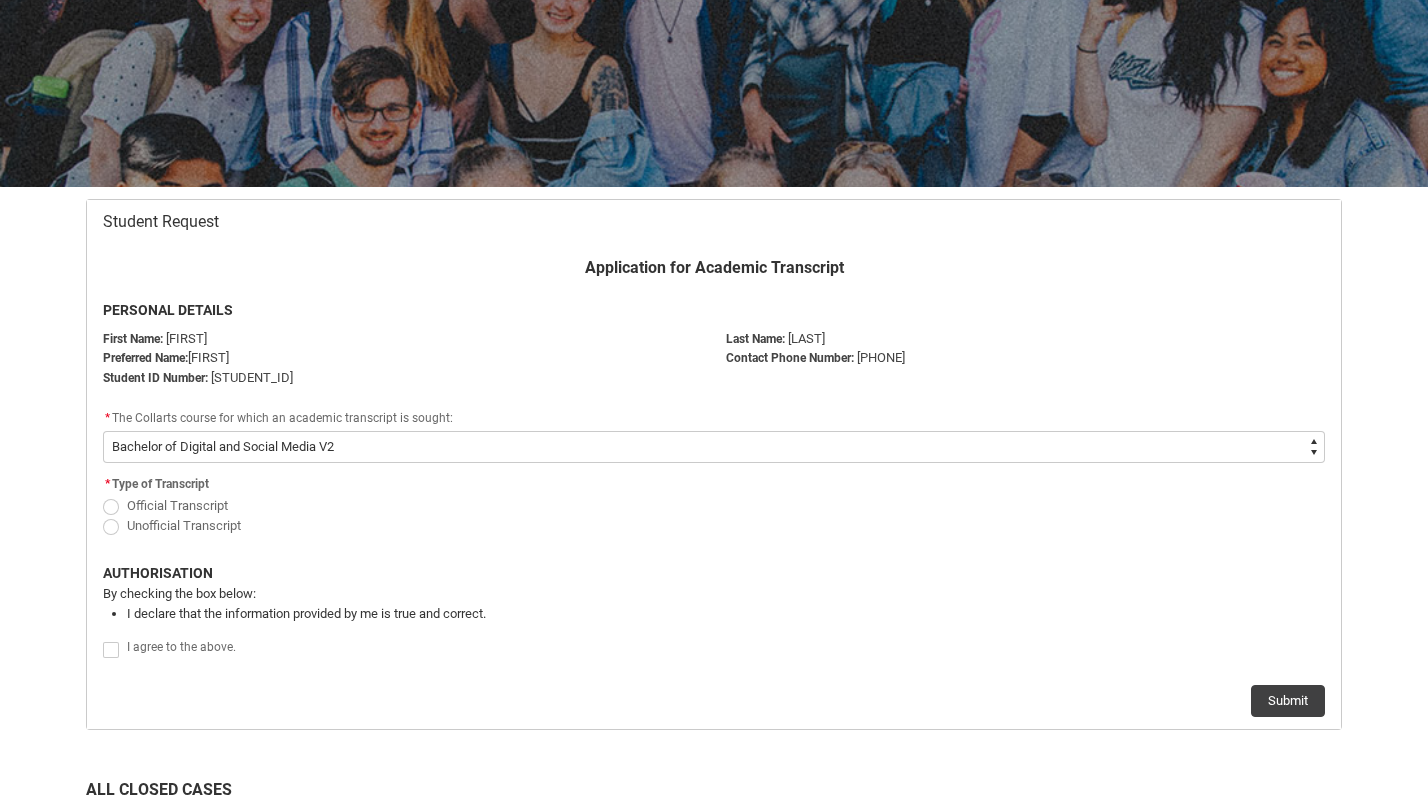 click at bounding box center (111, 527) 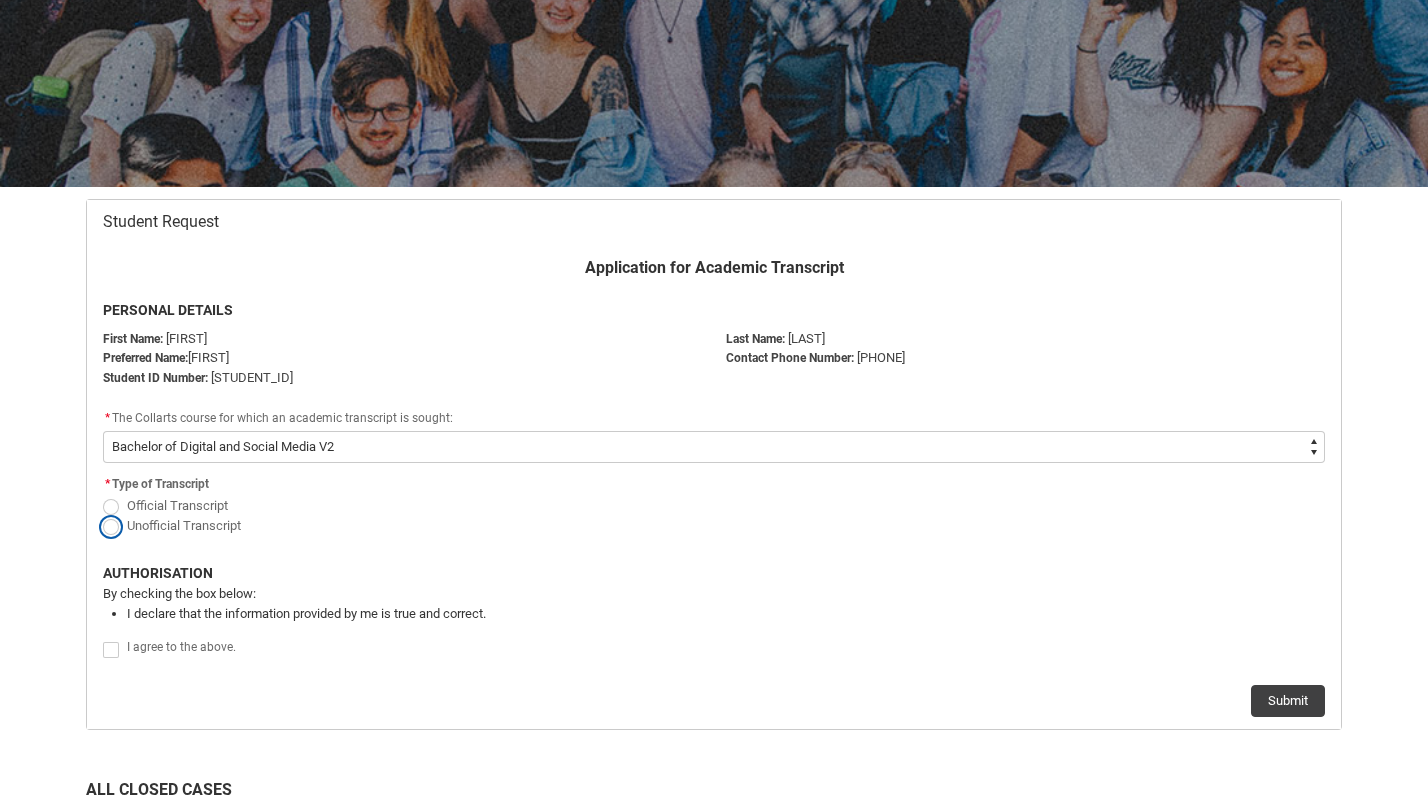 click on "Unofficial Transcript" at bounding box center (102, 514) 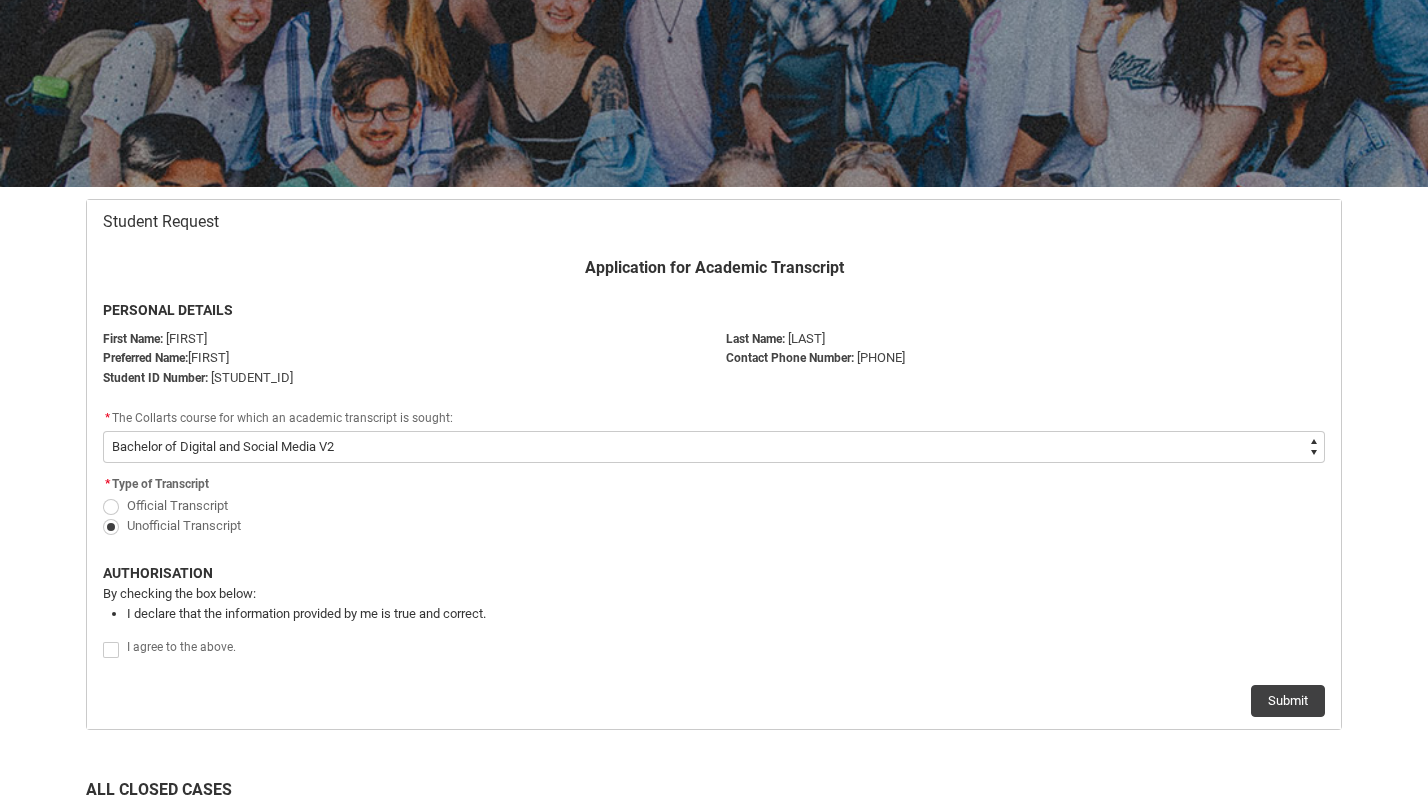 click on "I agree to the above." at bounding box center [181, 647] 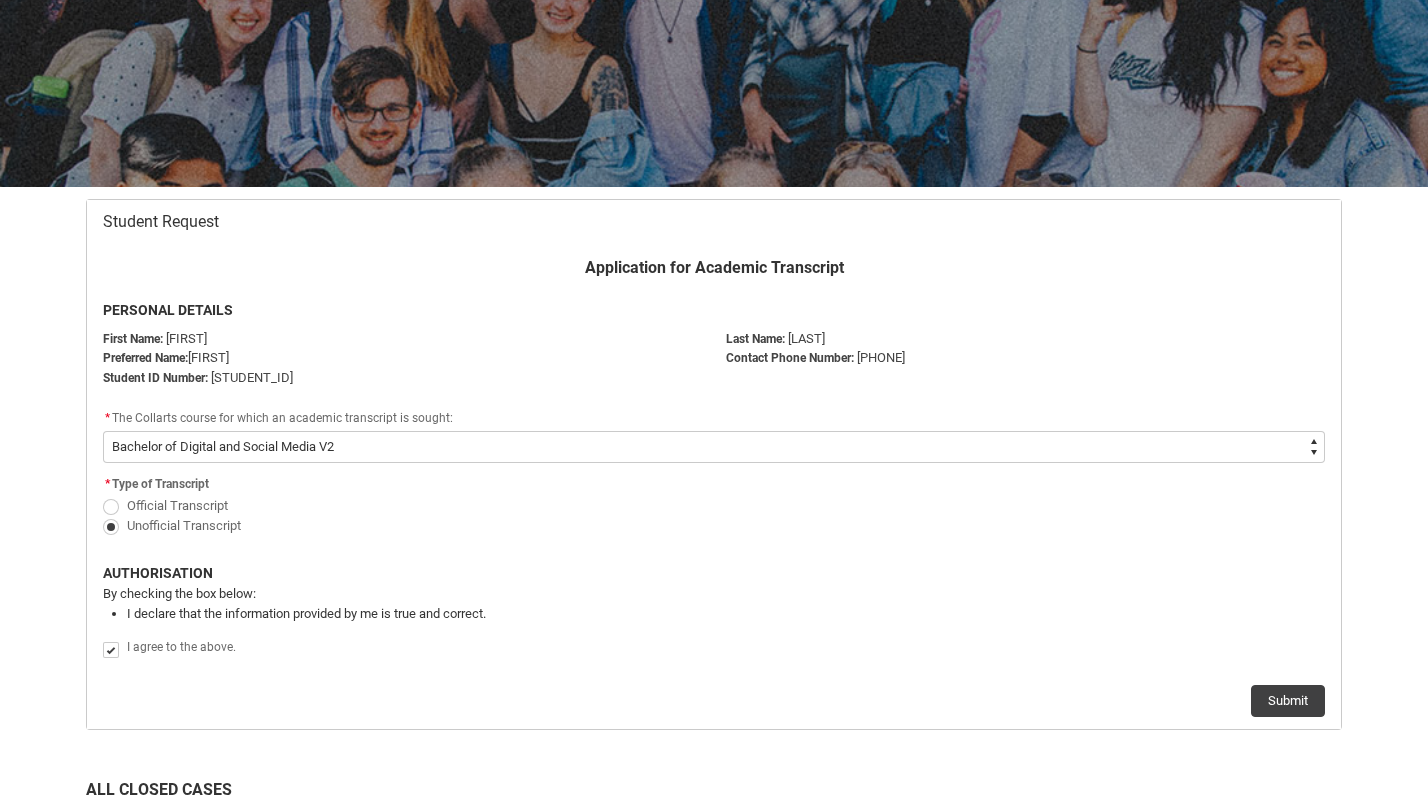 checkbox on "true" 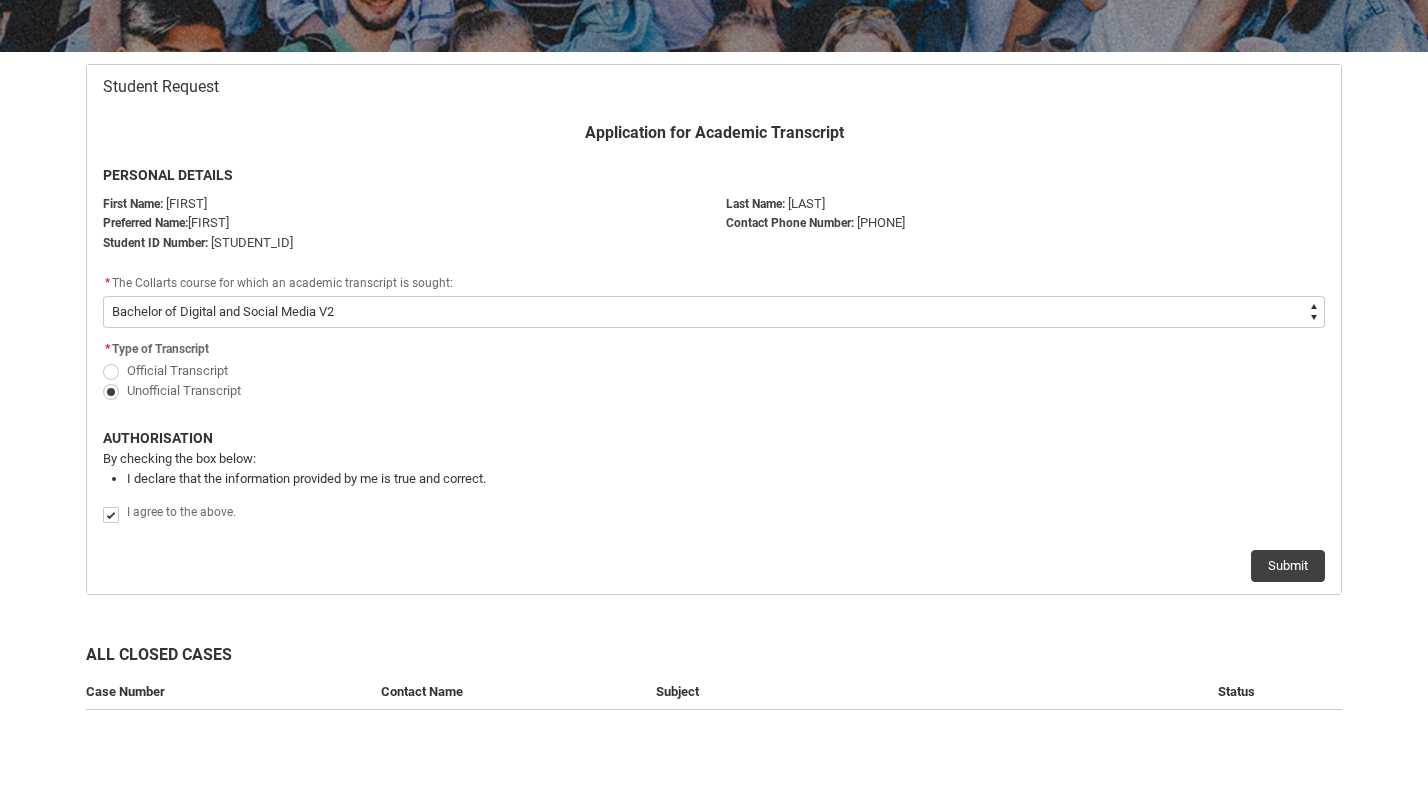 scroll, scrollTop: 350, scrollLeft: 0, axis: vertical 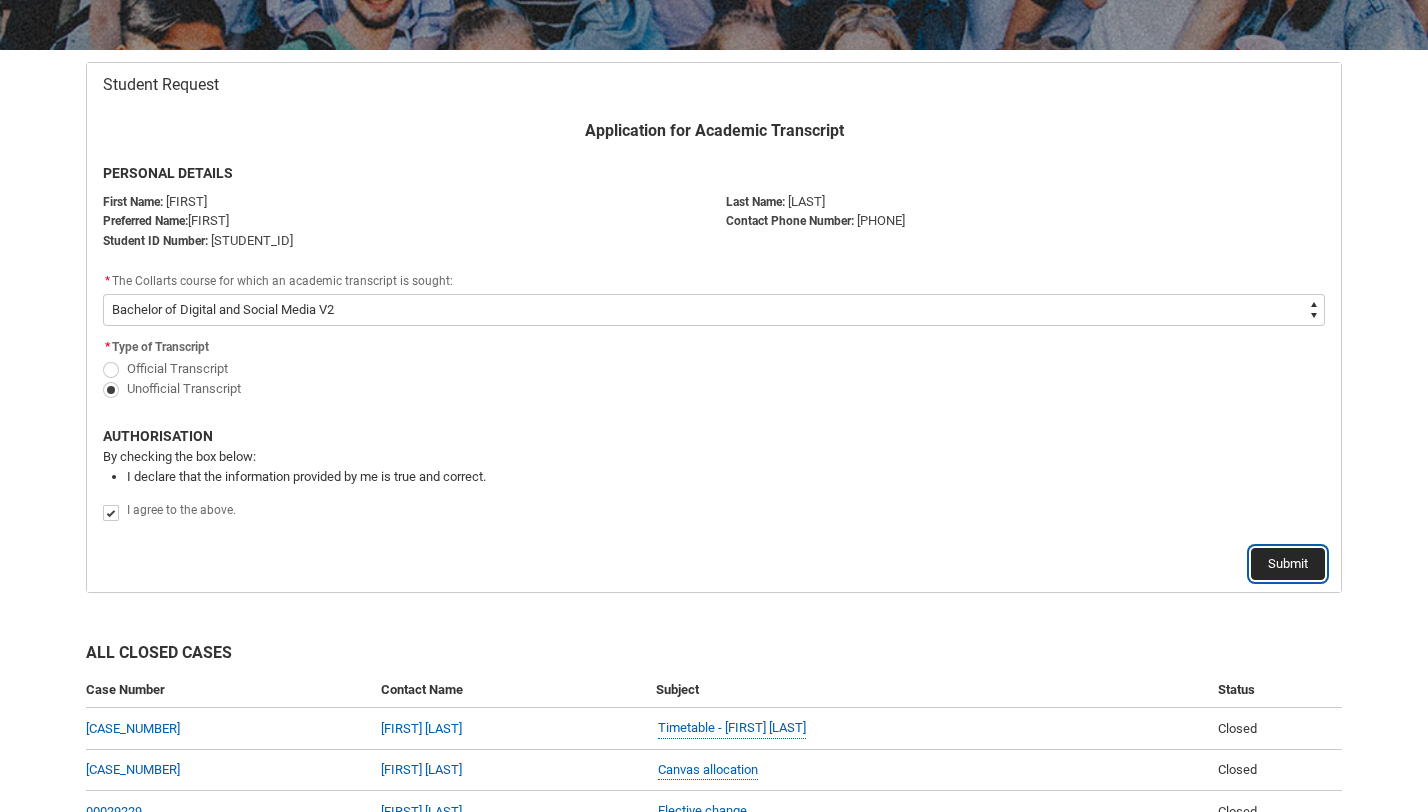 click on "Submit" 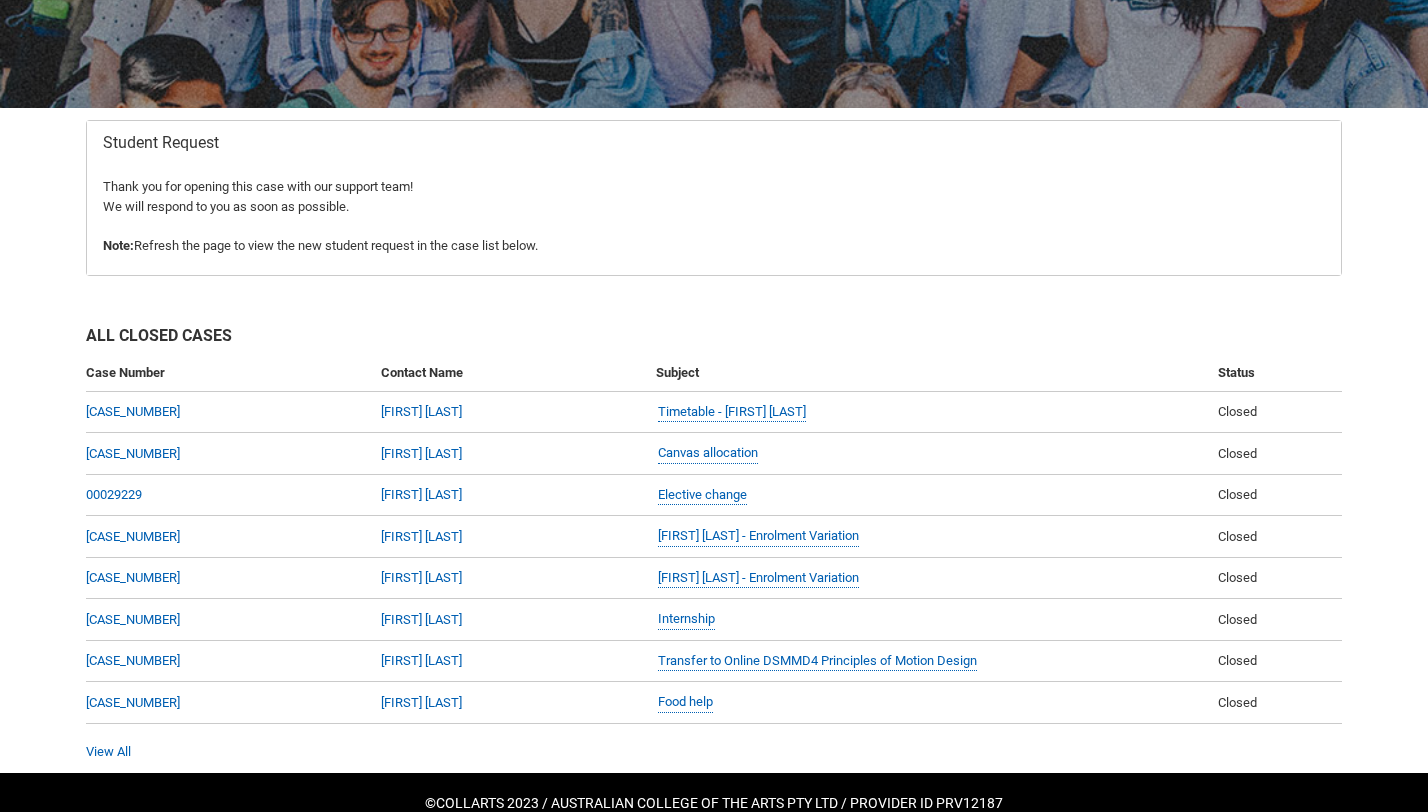 scroll, scrollTop: 334, scrollLeft: 0, axis: vertical 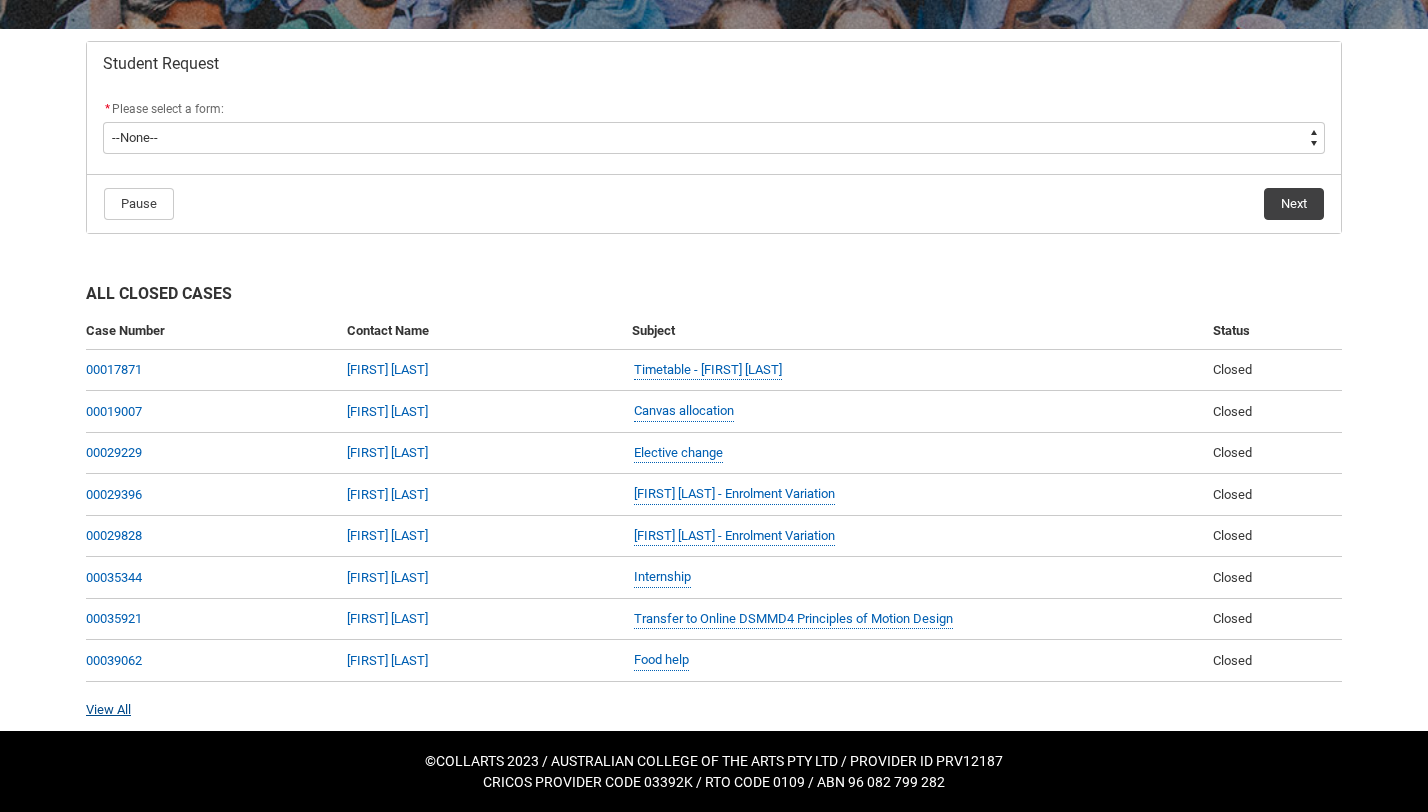 click on "View All" at bounding box center [108, 709] 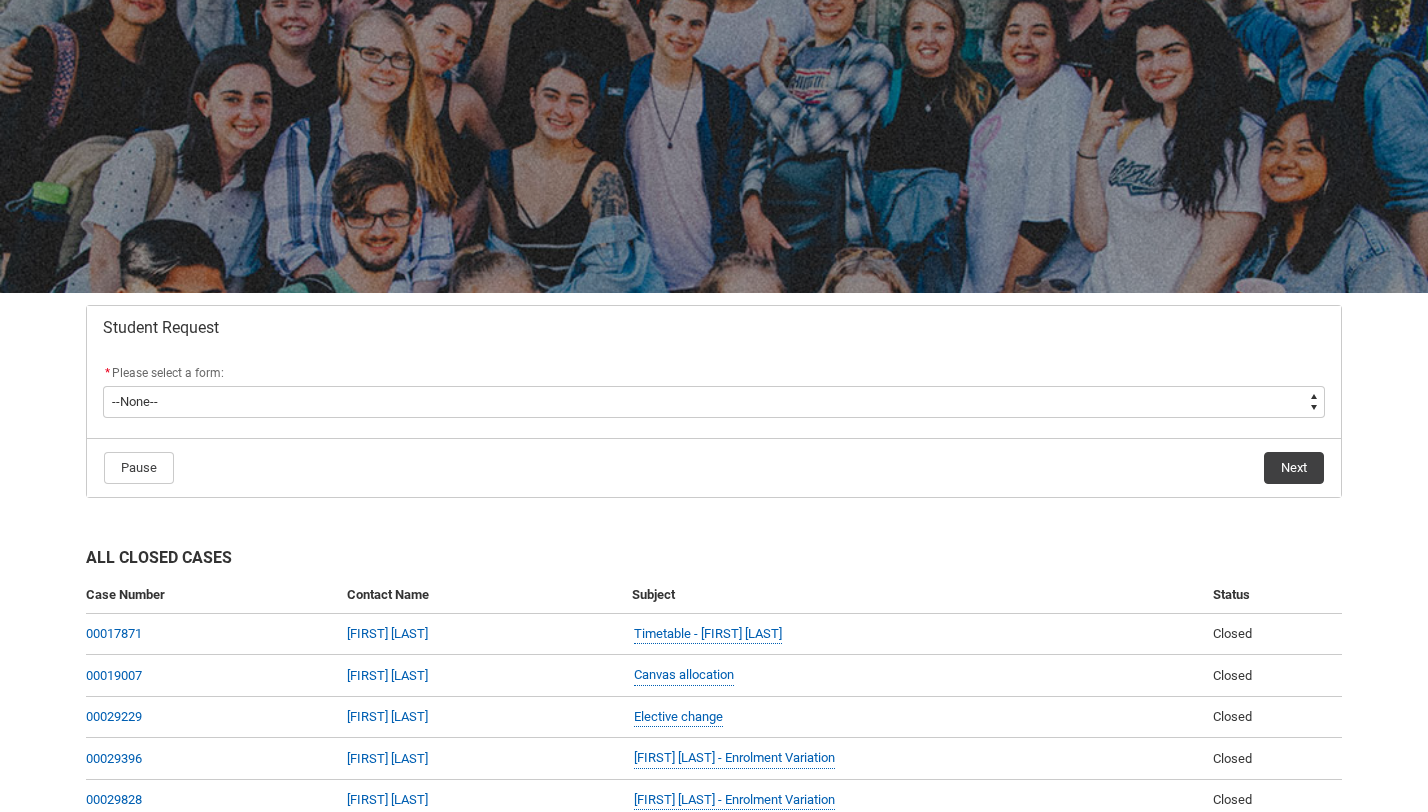 scroll, scrollTop: 0, scrollLeft: 0, axis: both 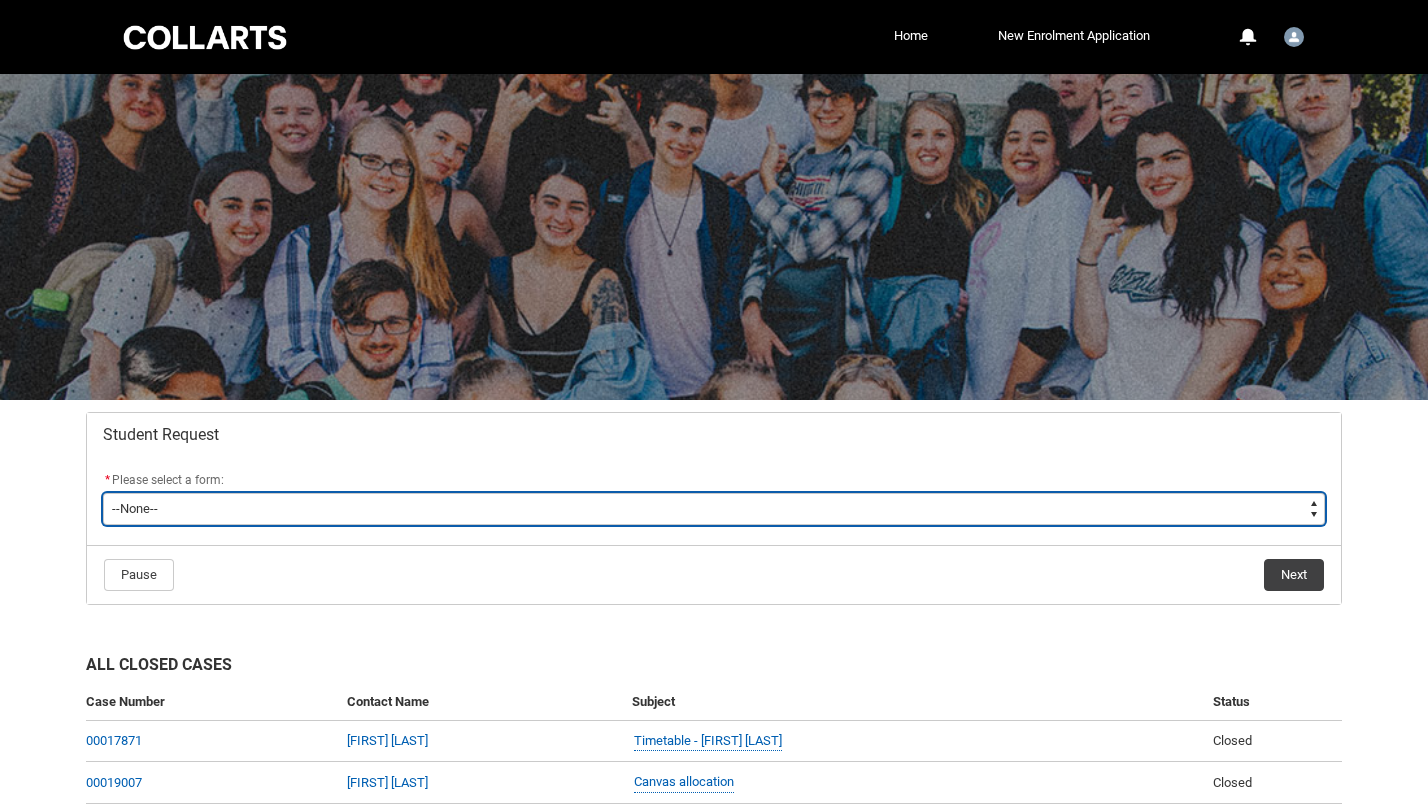 click on "--None-- Academic Transcript Application to Appeal Assignment Extension Change of Legal Name Course Credit / RPL Course Transfer Deferral / Leave of Absence Enrolment Variation Financial Hardship Program General Enquiry Grievance Reasonable Adjustment Return to Study Application Special Consideration Tuition Fee Refund Withdraw & Cancel Enrolment Information Release" at bounding box center [714, 509] 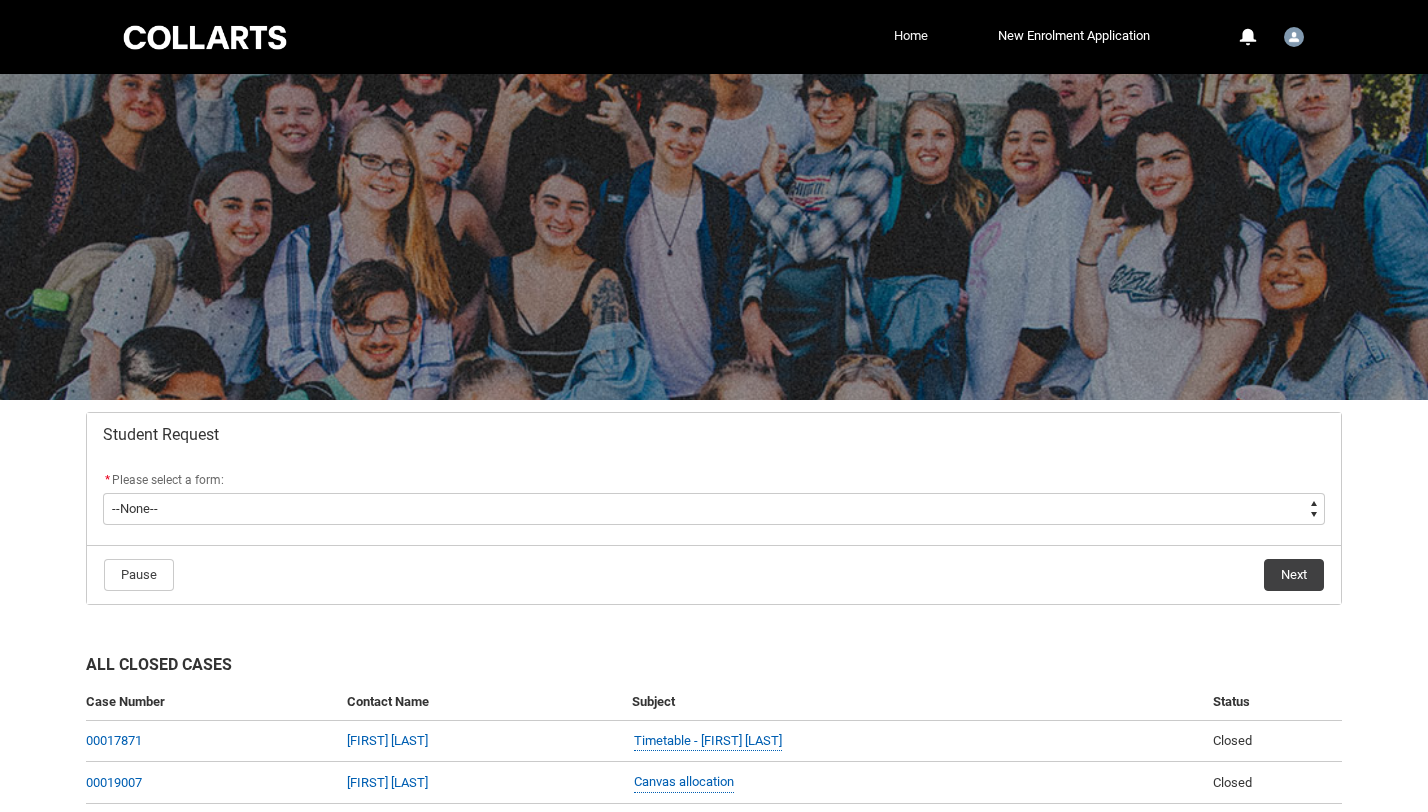 click on "Home" at bounding box center [911, 36] 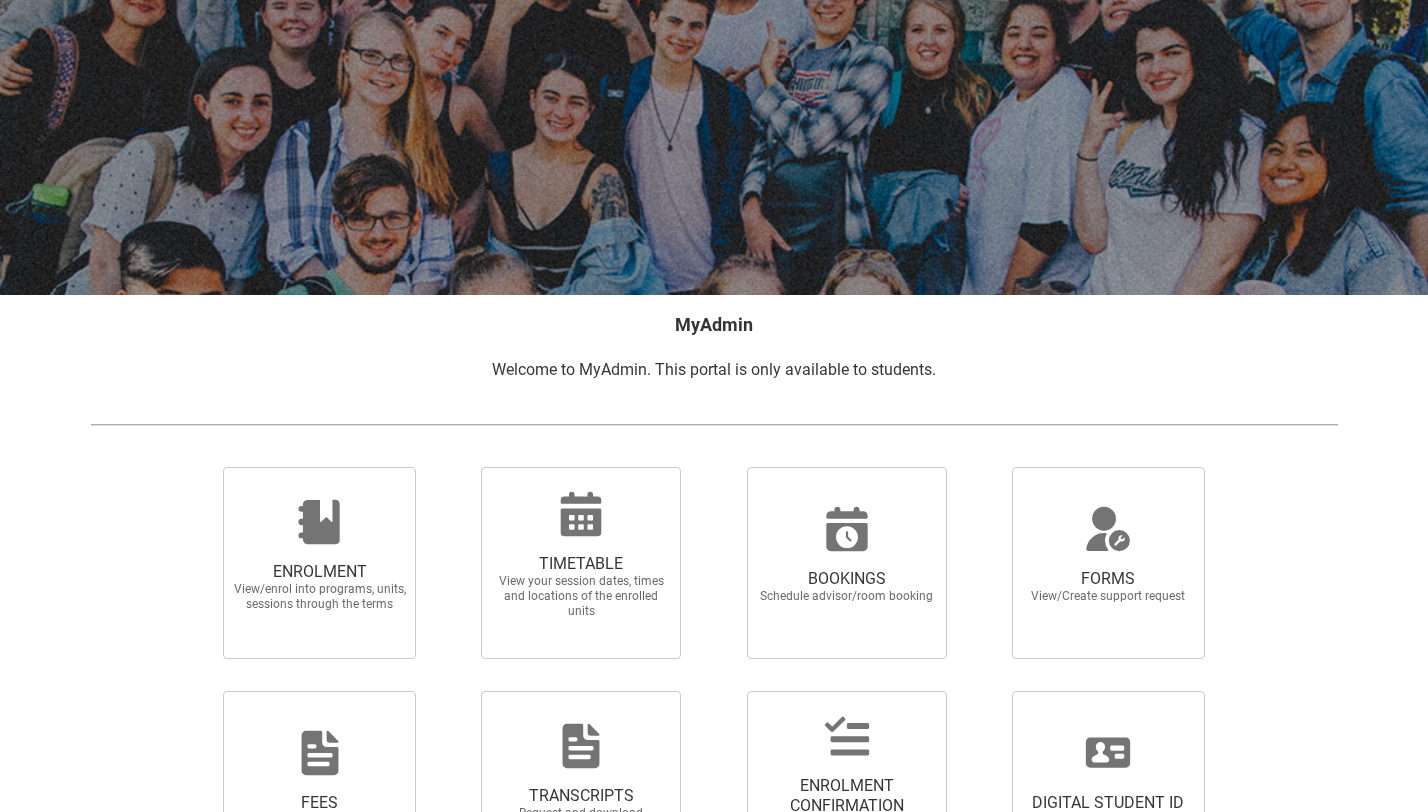 scroll, scrollTop: 273, scrollLeft: 0, axis: vertical 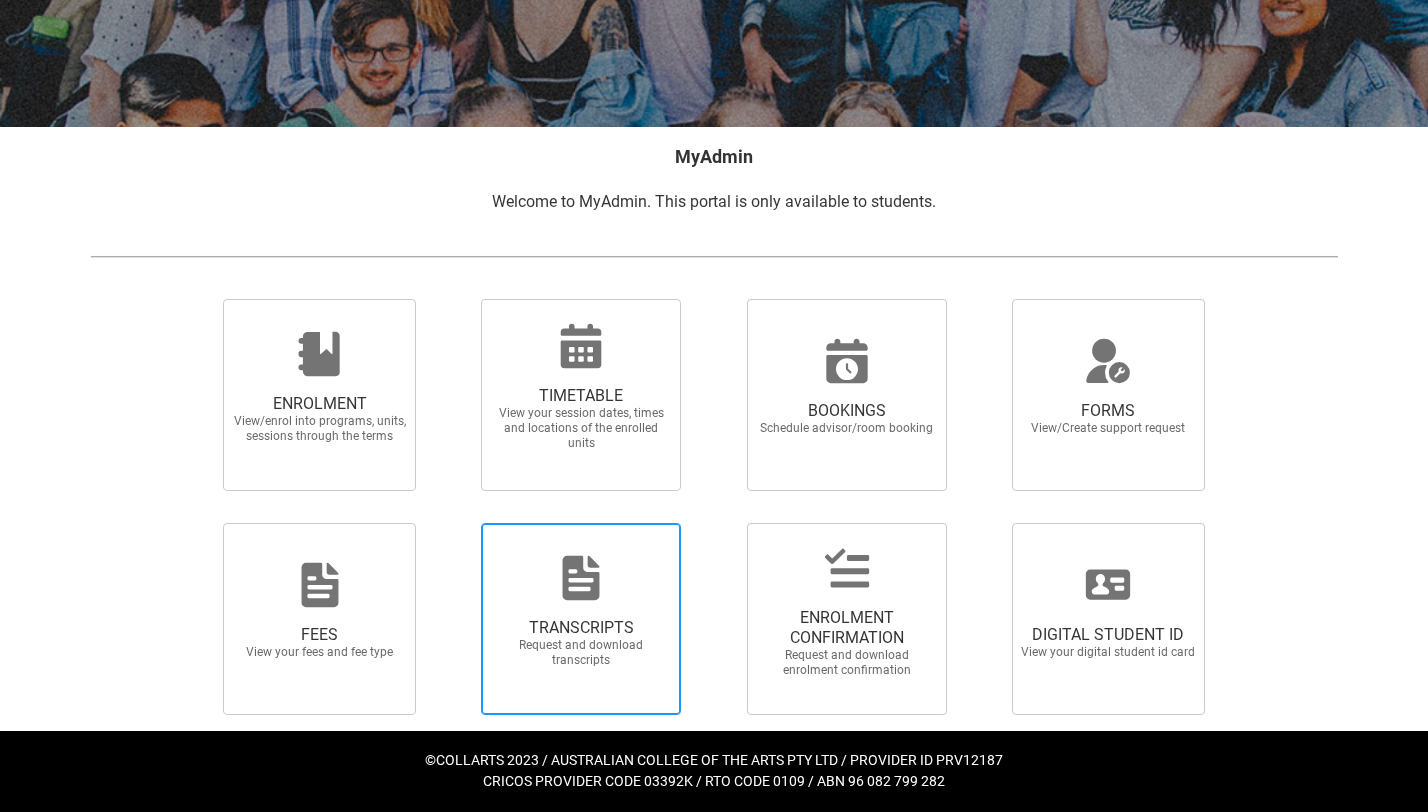 click 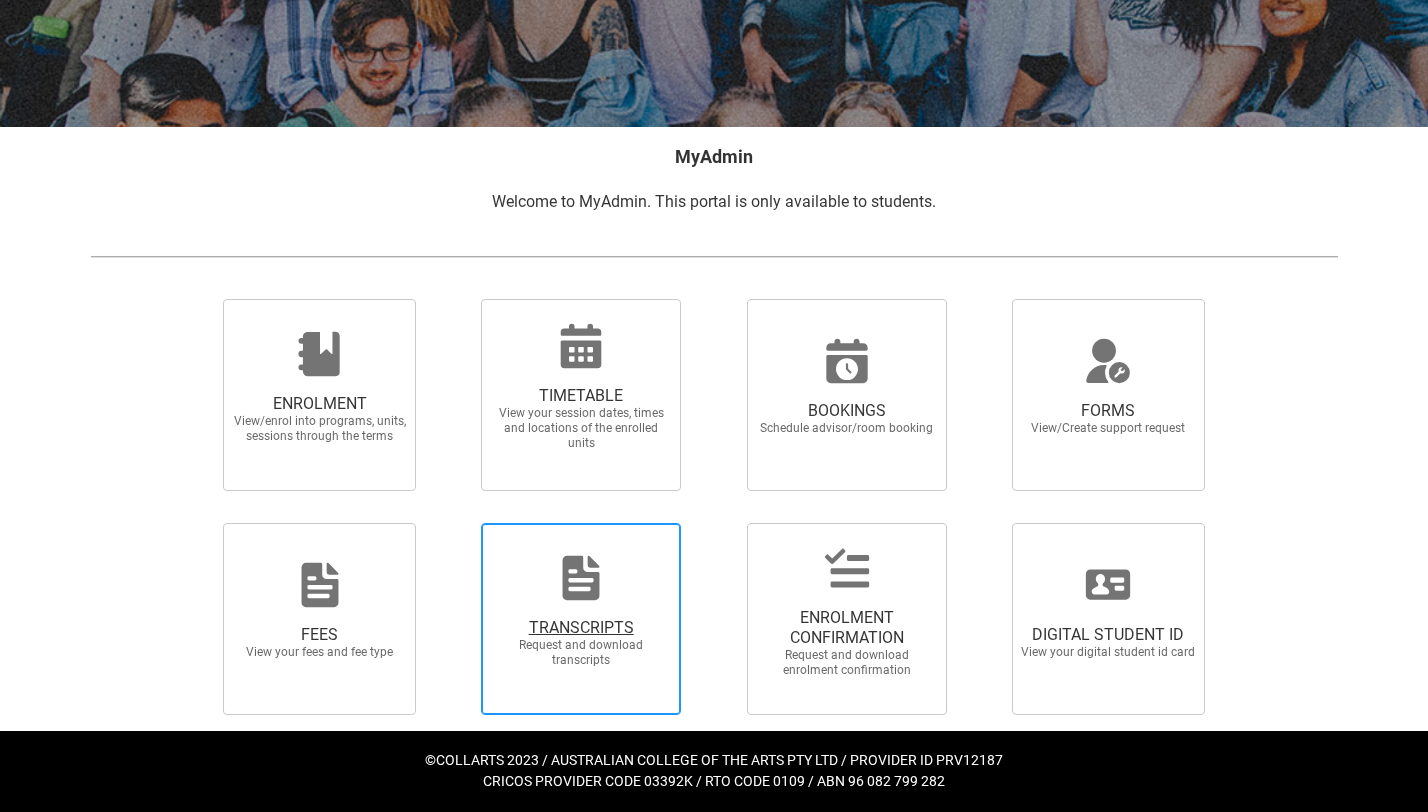 radio on "true" 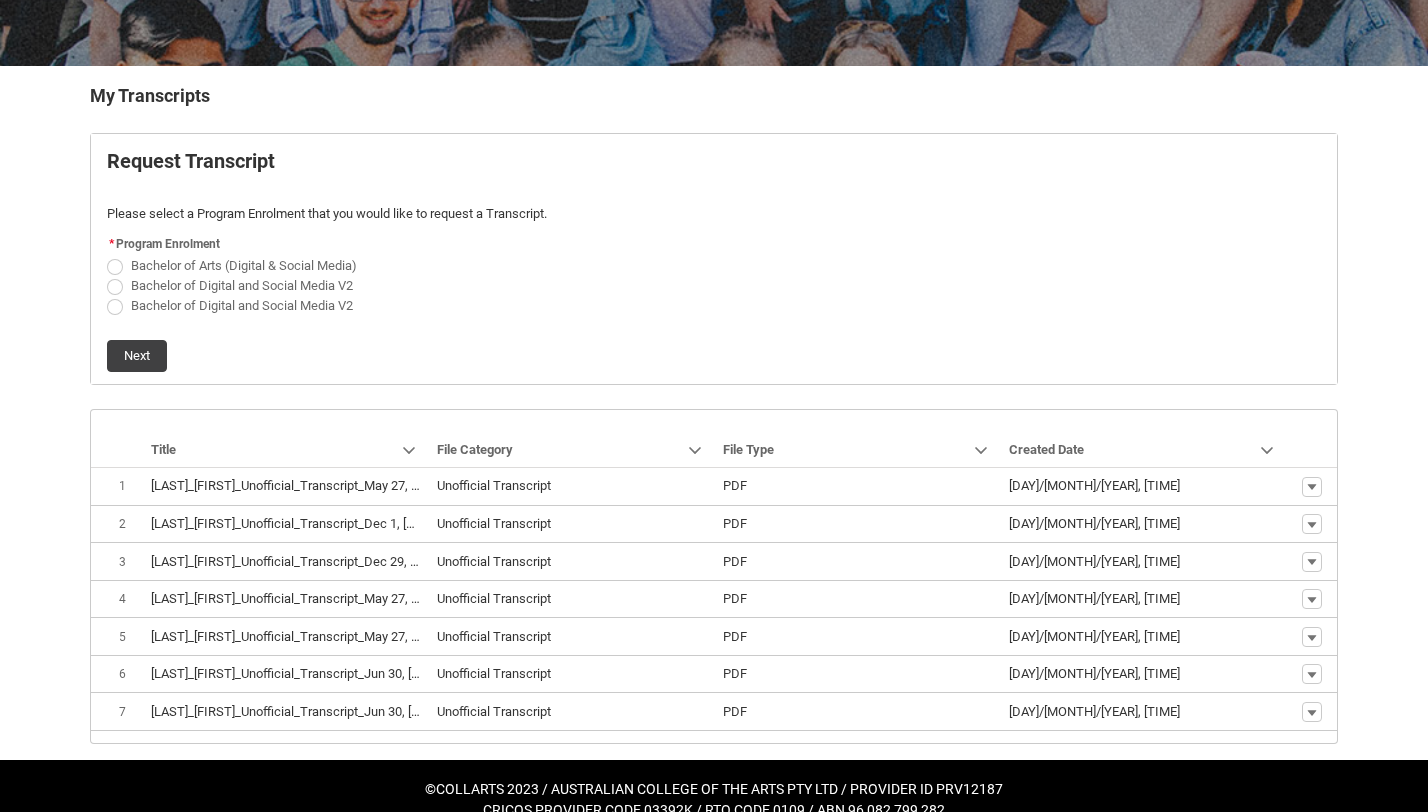 scroll, scrollTop: 363, scrollLeft: 0, axis: vertical 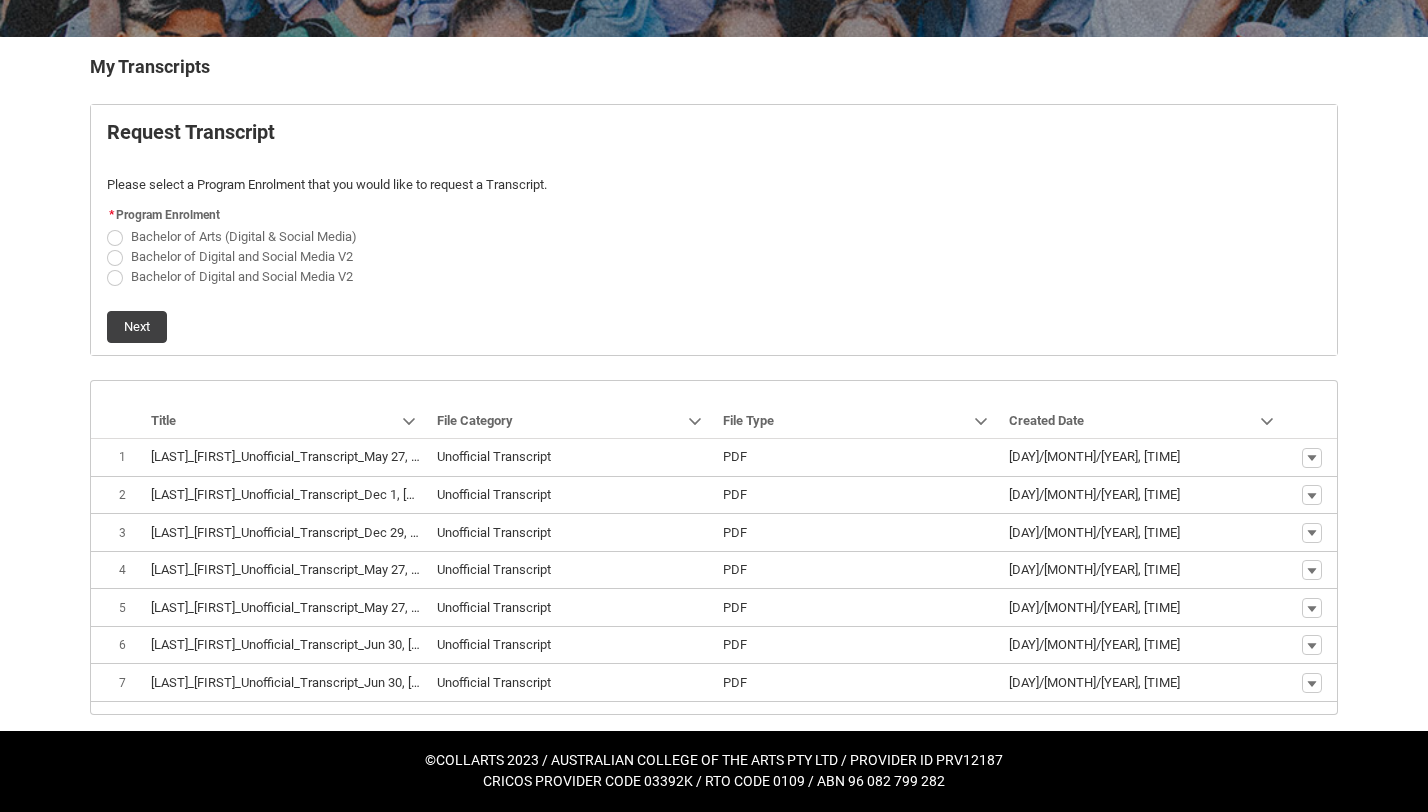 click on "Bachelor of Digital and Social Media V2" at bounding box center [242, 276] 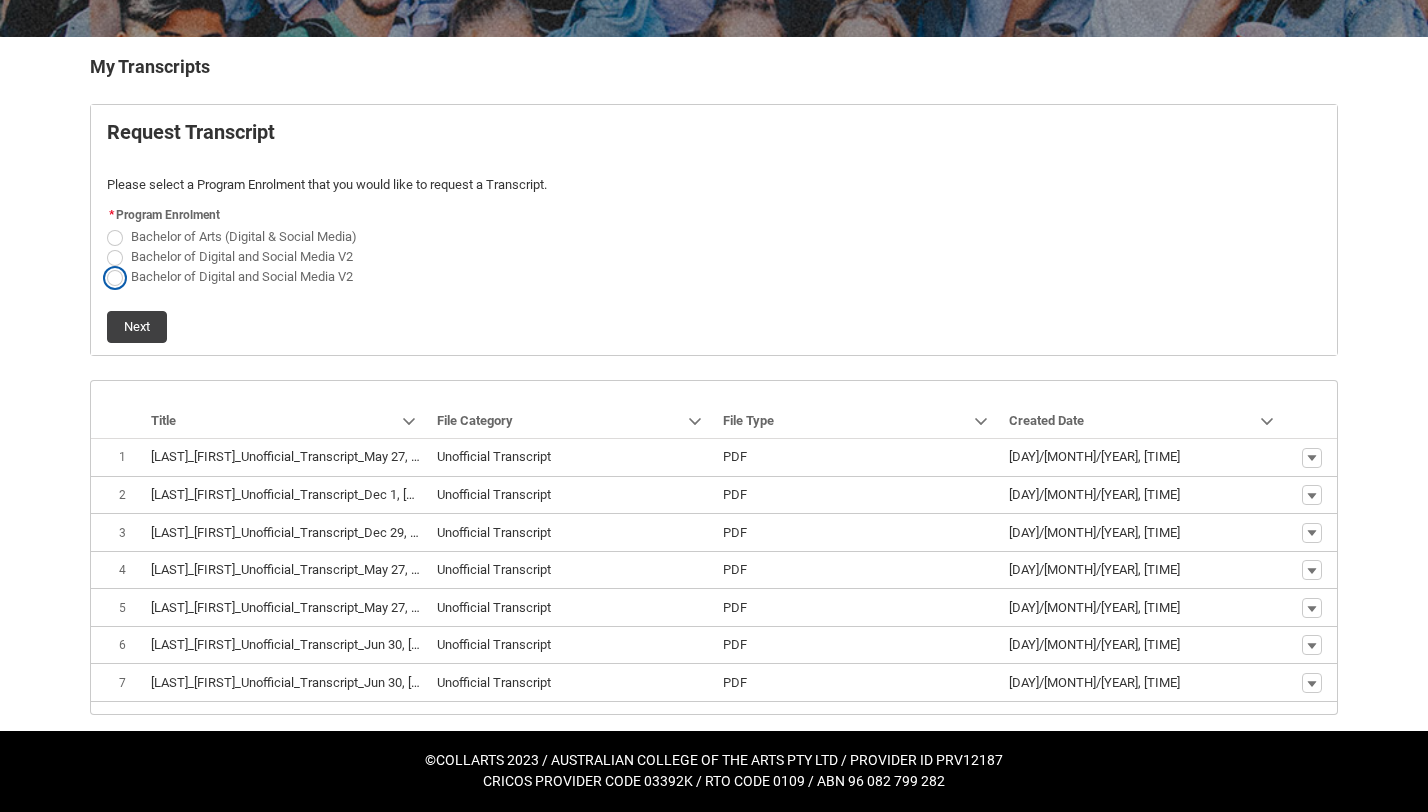 click on "Bachelor of Digital and Social Media V2" at bounding box center [106, 266] 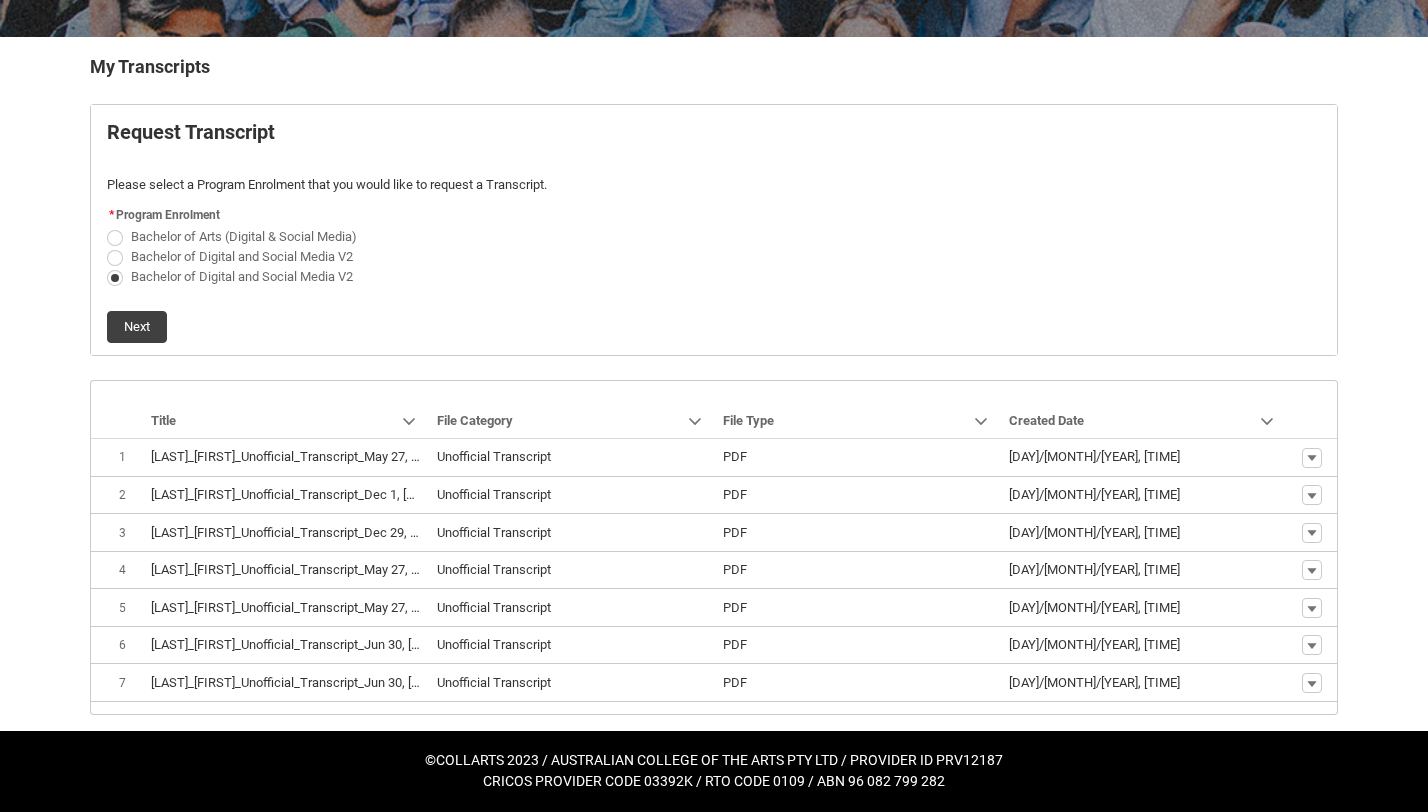 click on "Next" 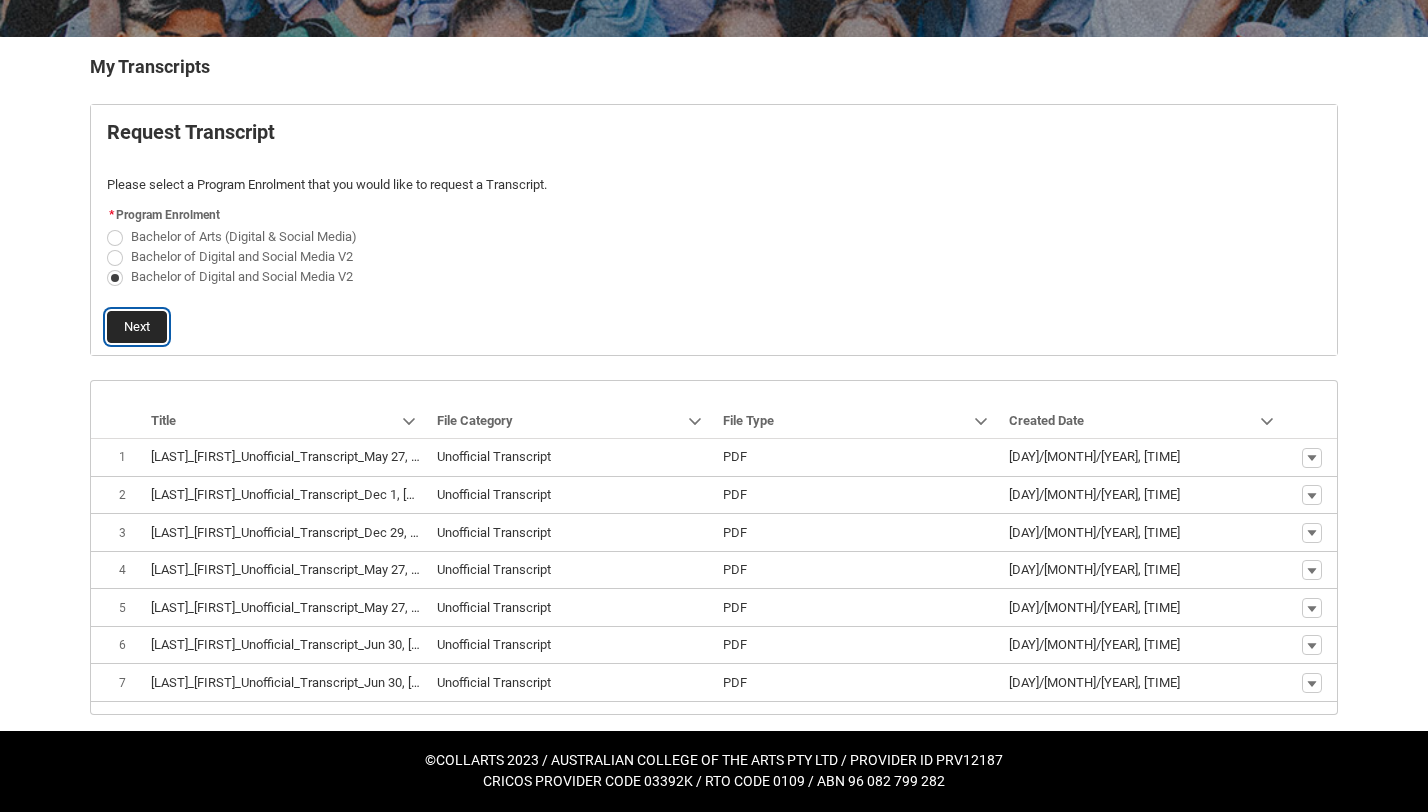 click on "Next" 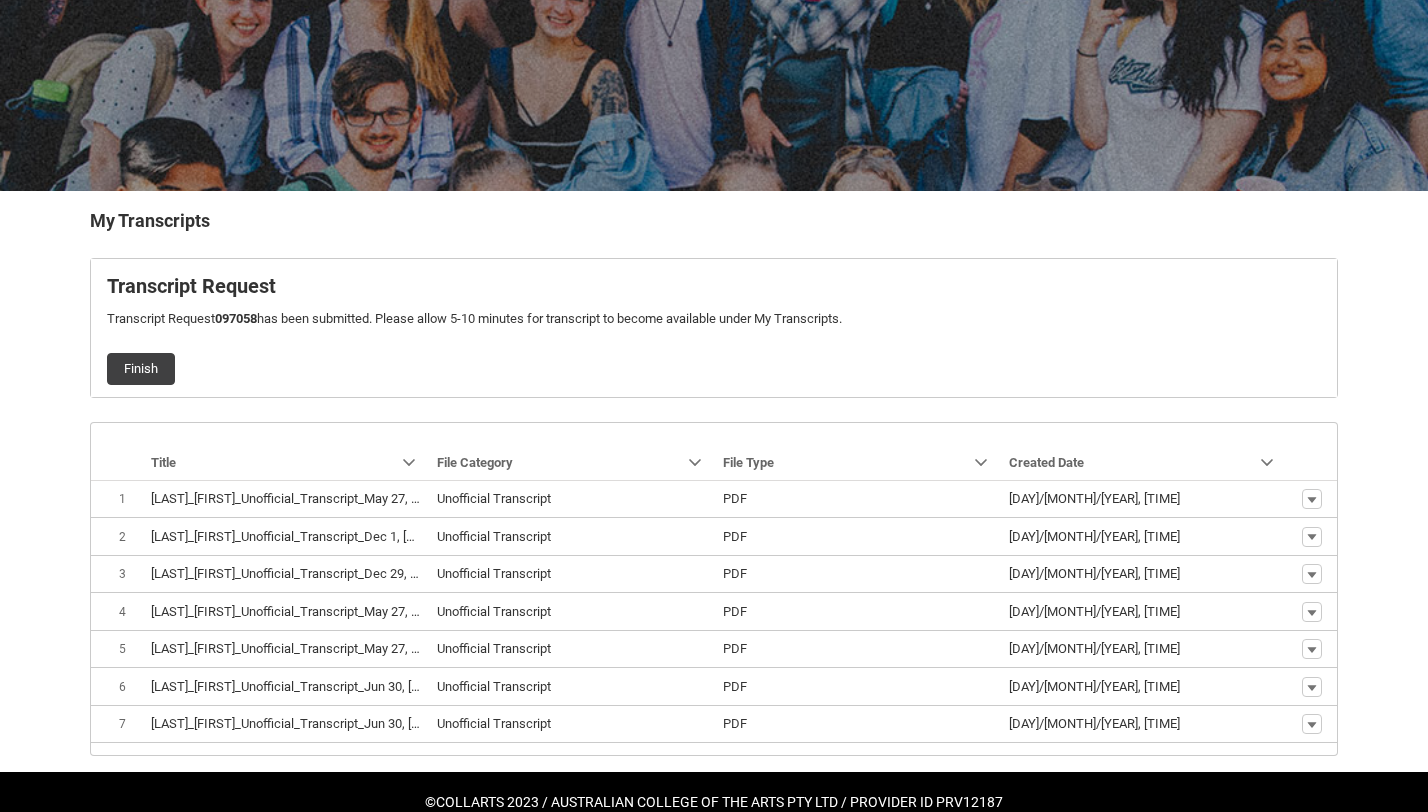 scroll, scrollTop: 250, scrollLeft: 0, axis: vertical 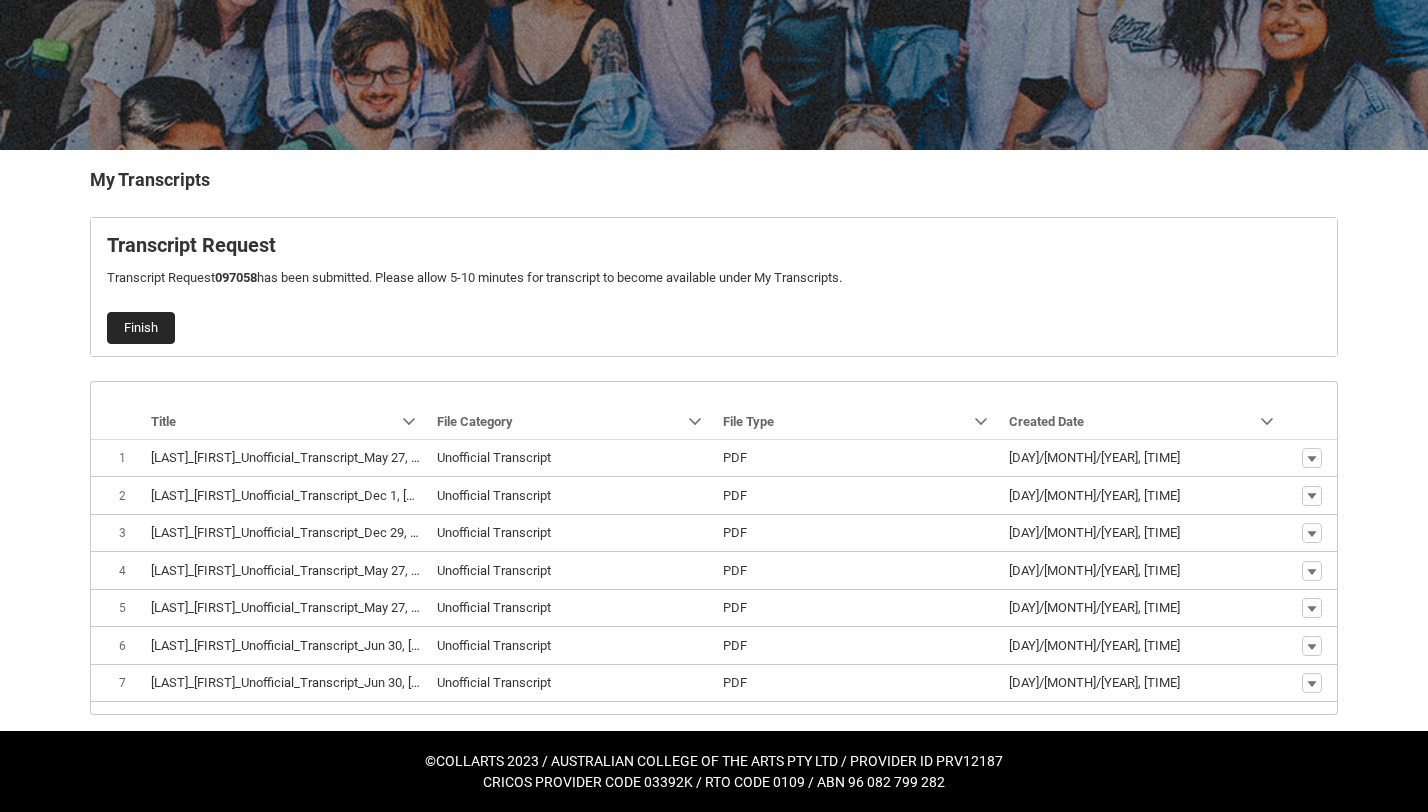 click on "Finish" 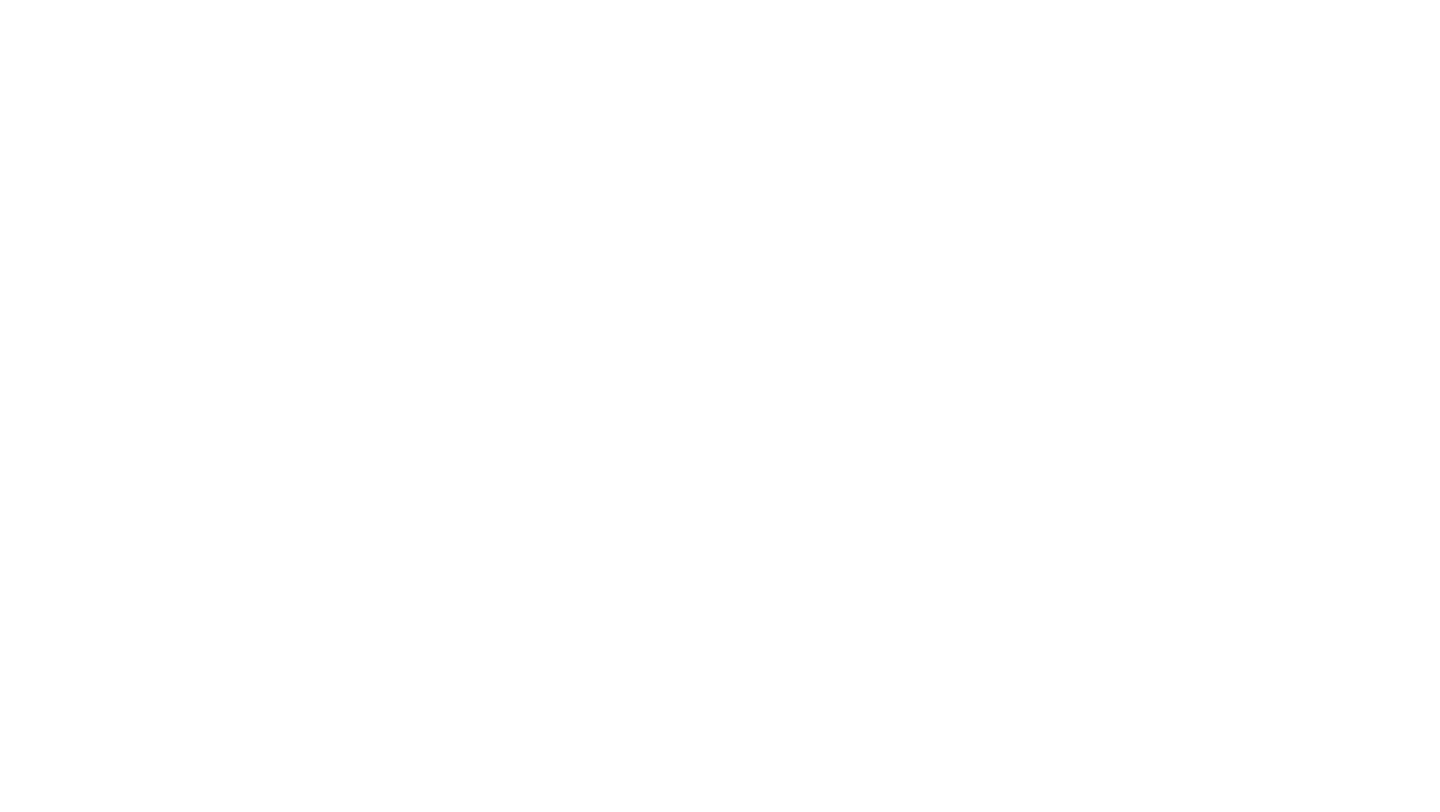scroll, scrollTop: 0, scrollLeft: 0, axis: both 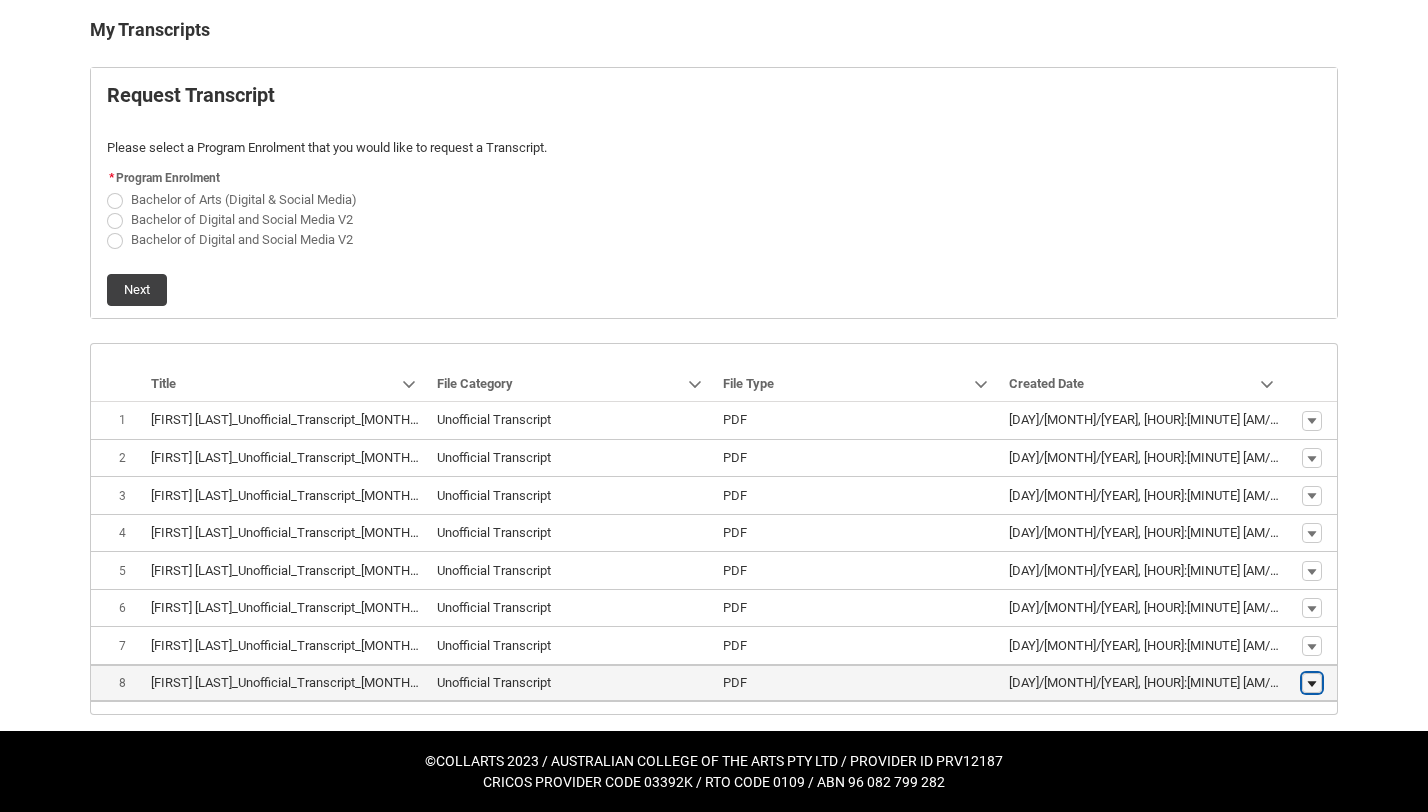 click 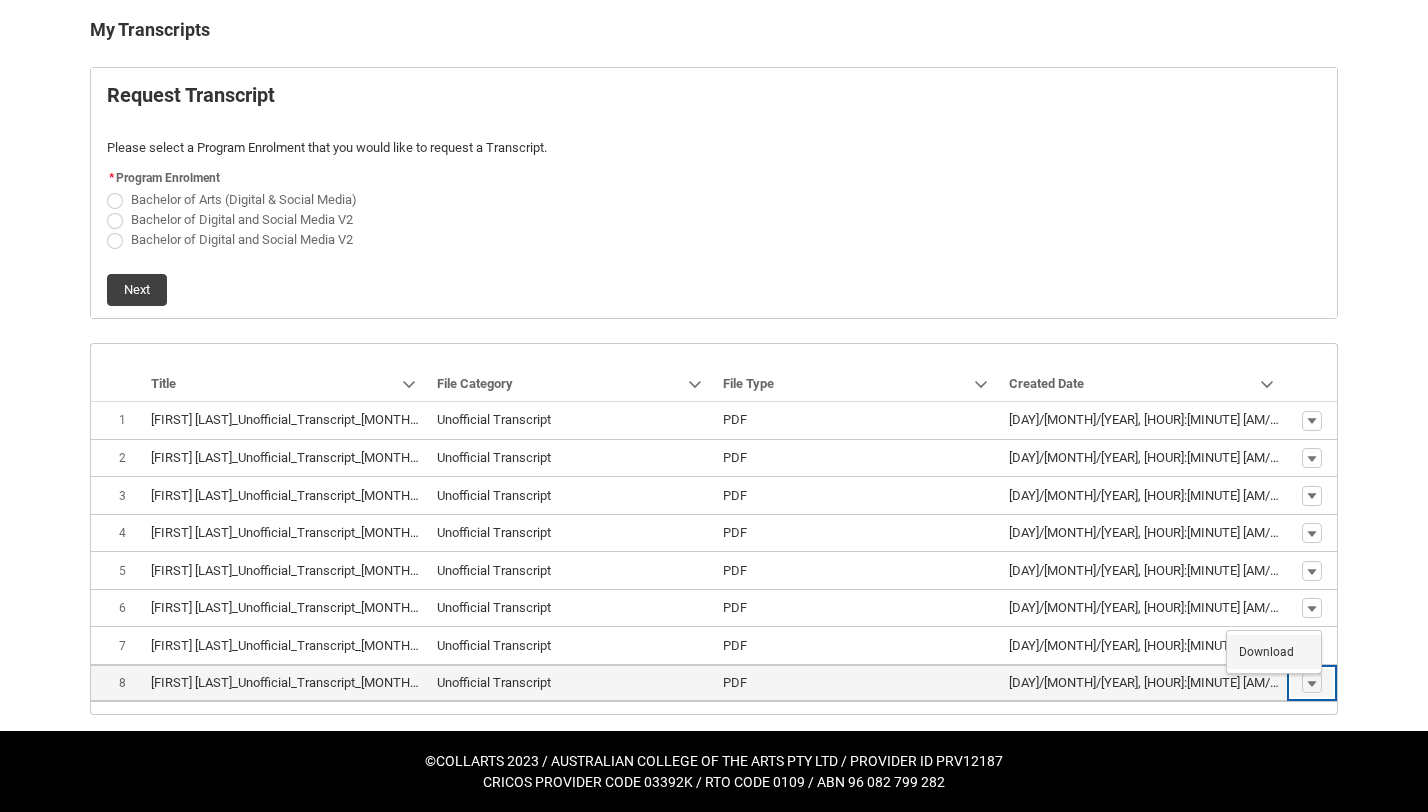 click on "Download" at bounding box center (1266, 652) 